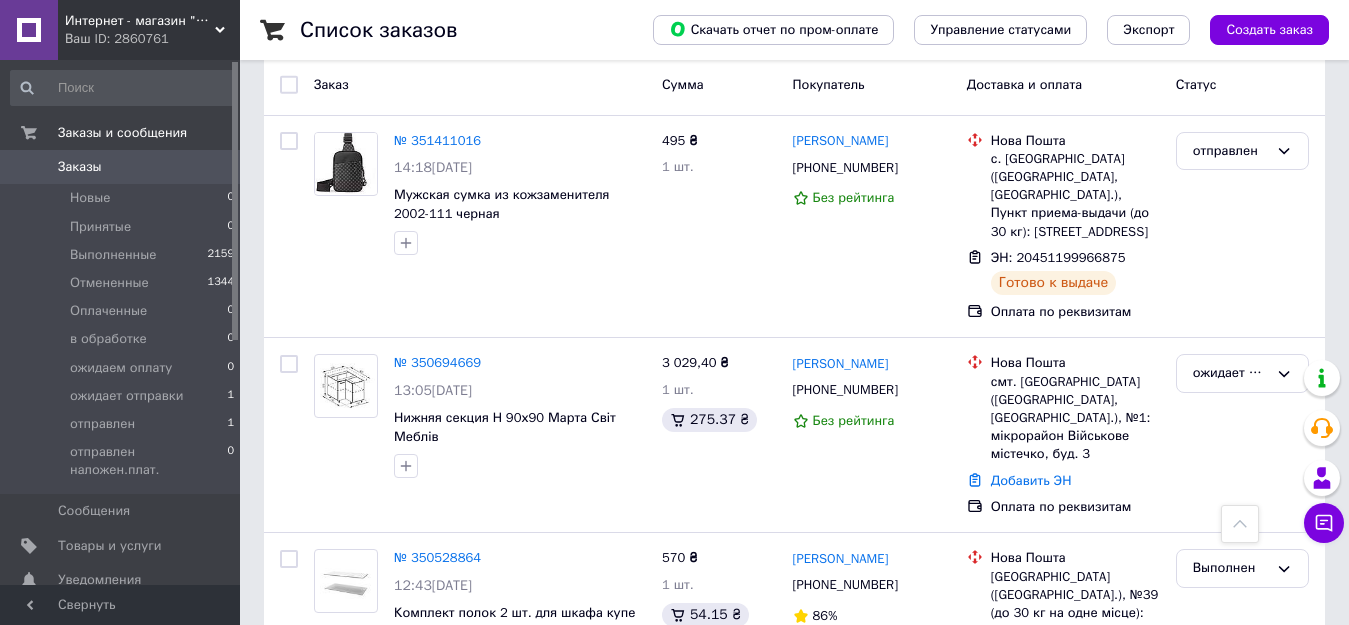 scroll, scrollTop: 0, scrollLeft: 0, axis: both 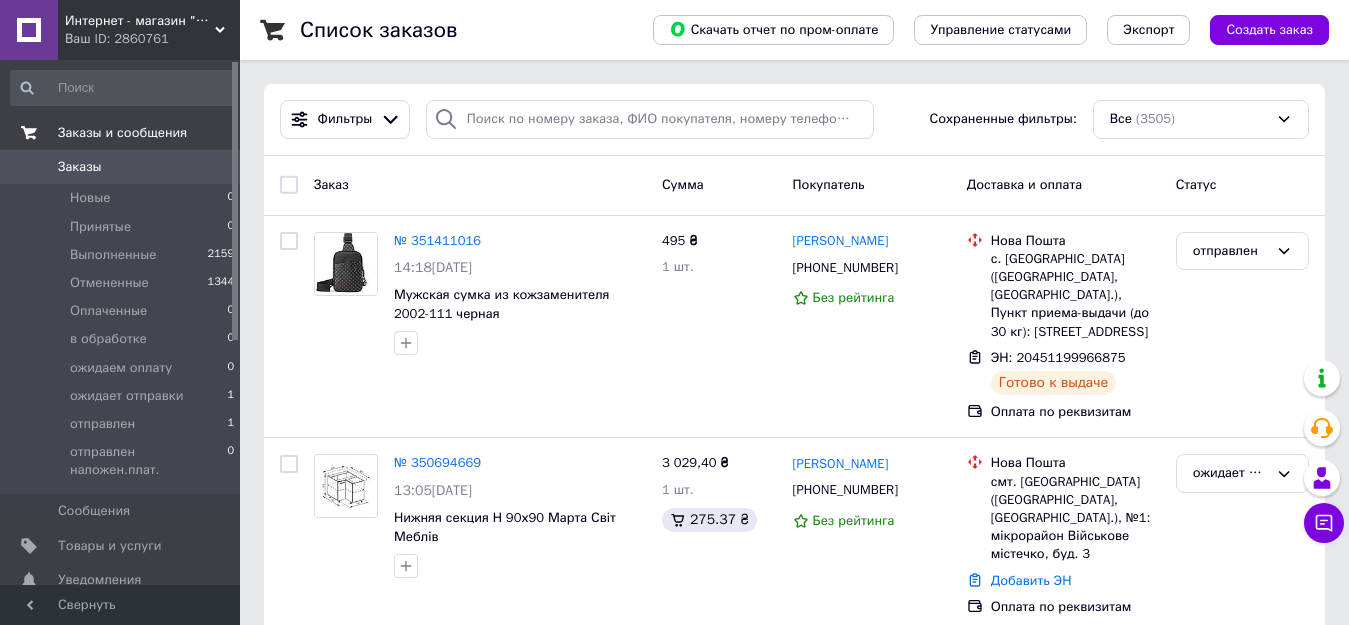 click on "Заказы и сообщения" at bounding box center [122, 133] 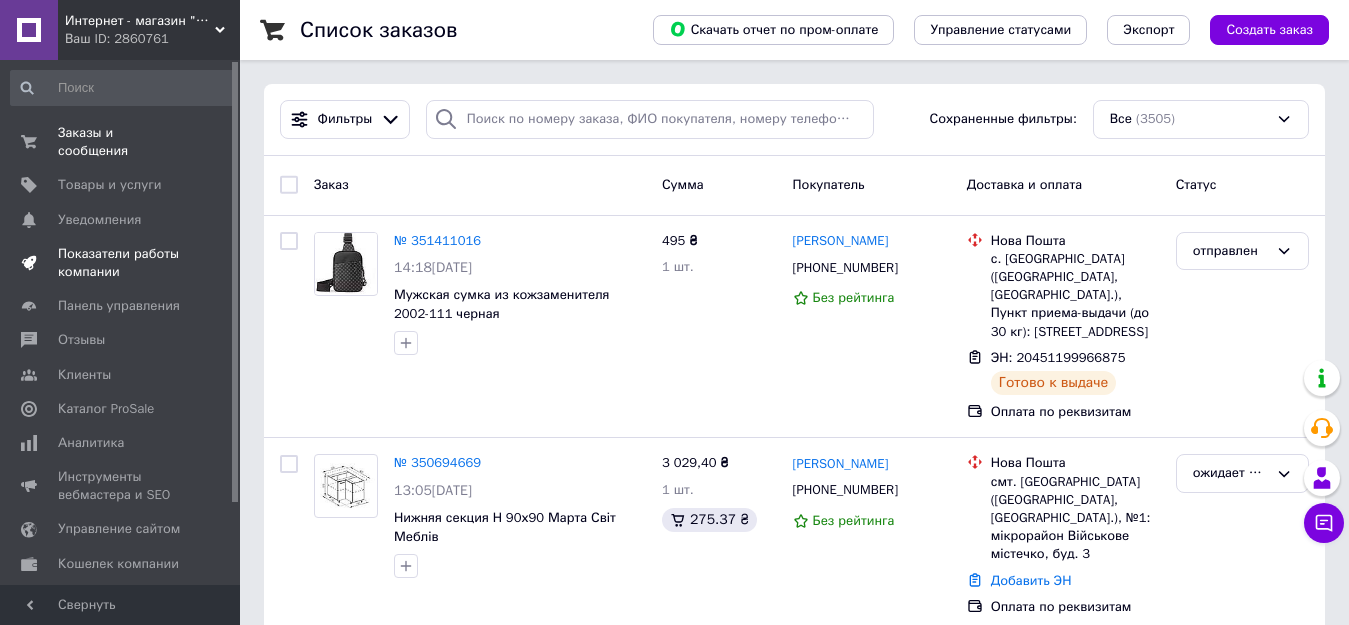 click on "Показатели работы компании" at bounding box center (121, 263) 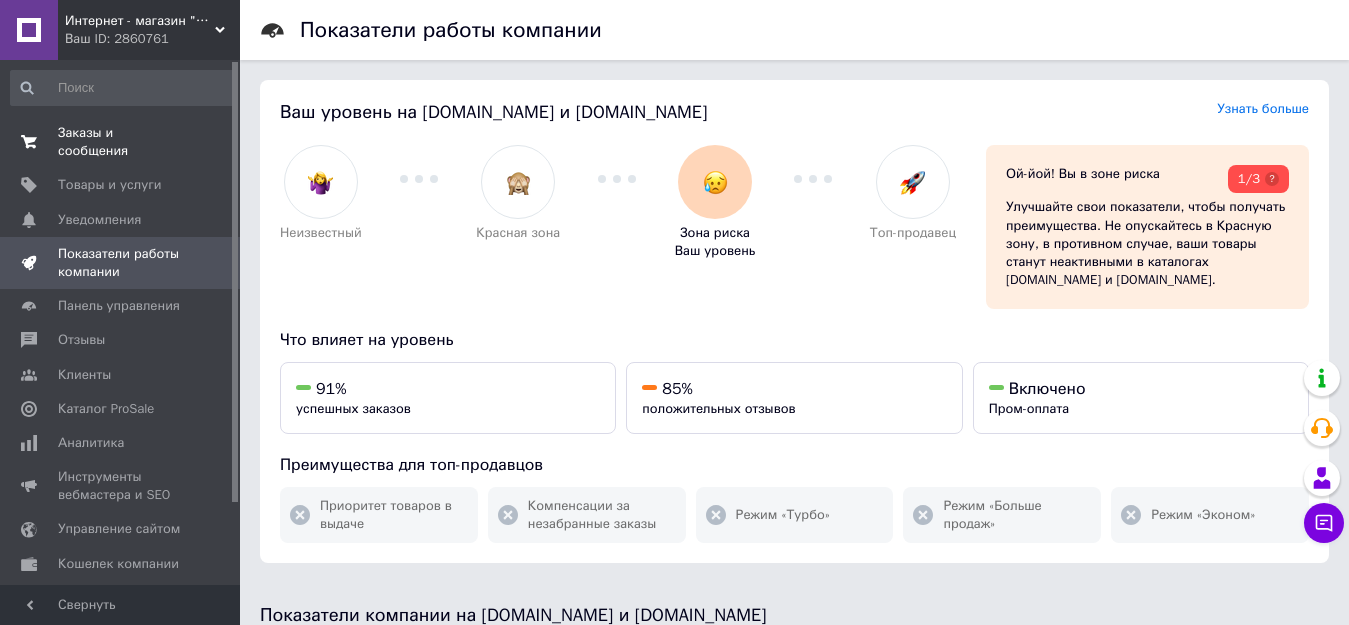 click on "Заказы и сообщения" at bounding box center [121, 142] 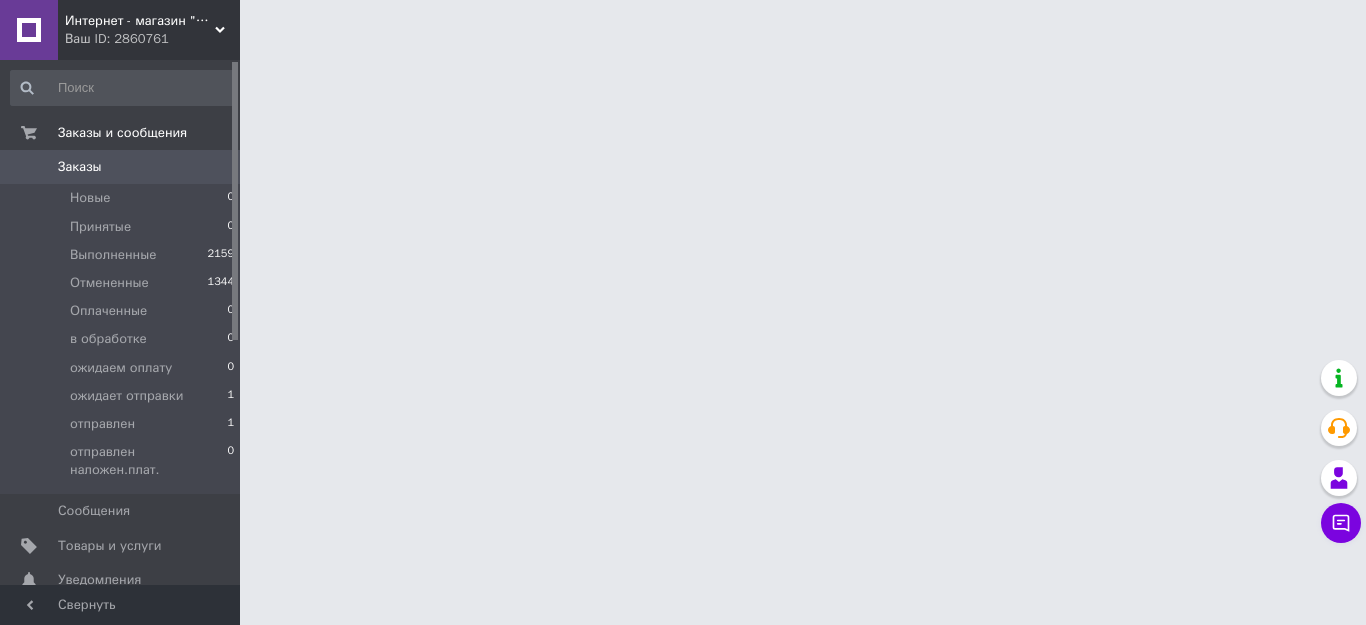 click on "Заказы" at bounding box center (80, 167) 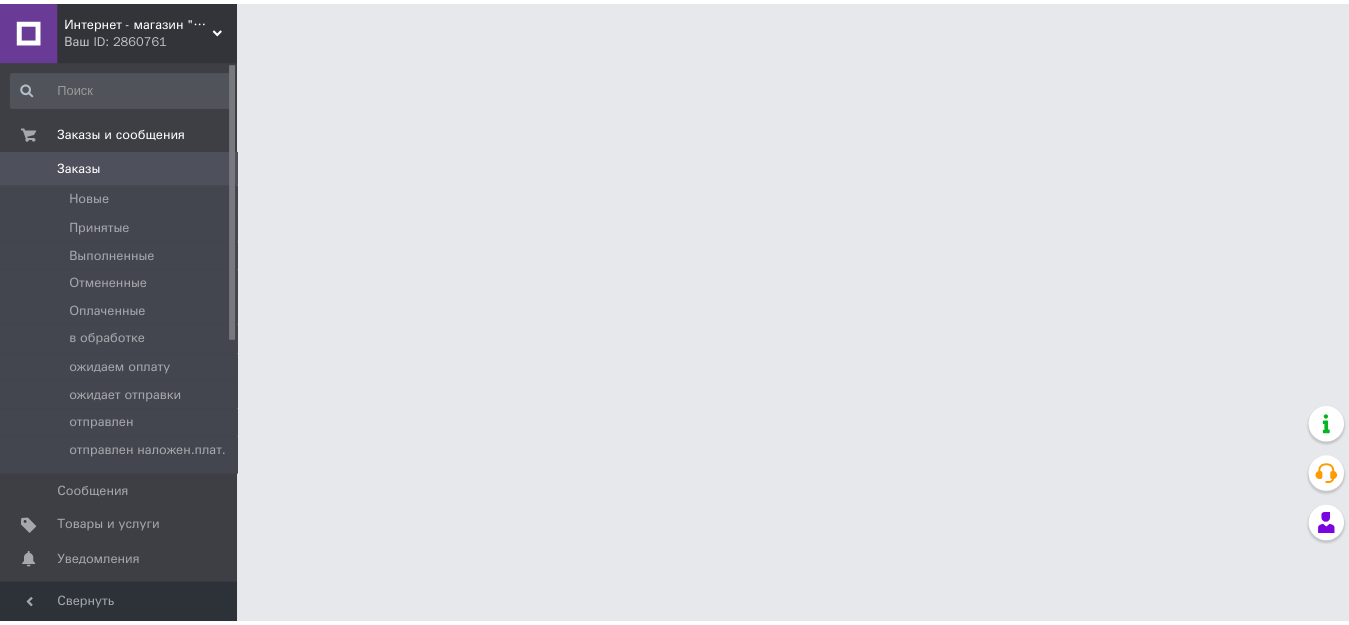 scroll, scrollTop: 0, scrollLeft: 0, axis: both 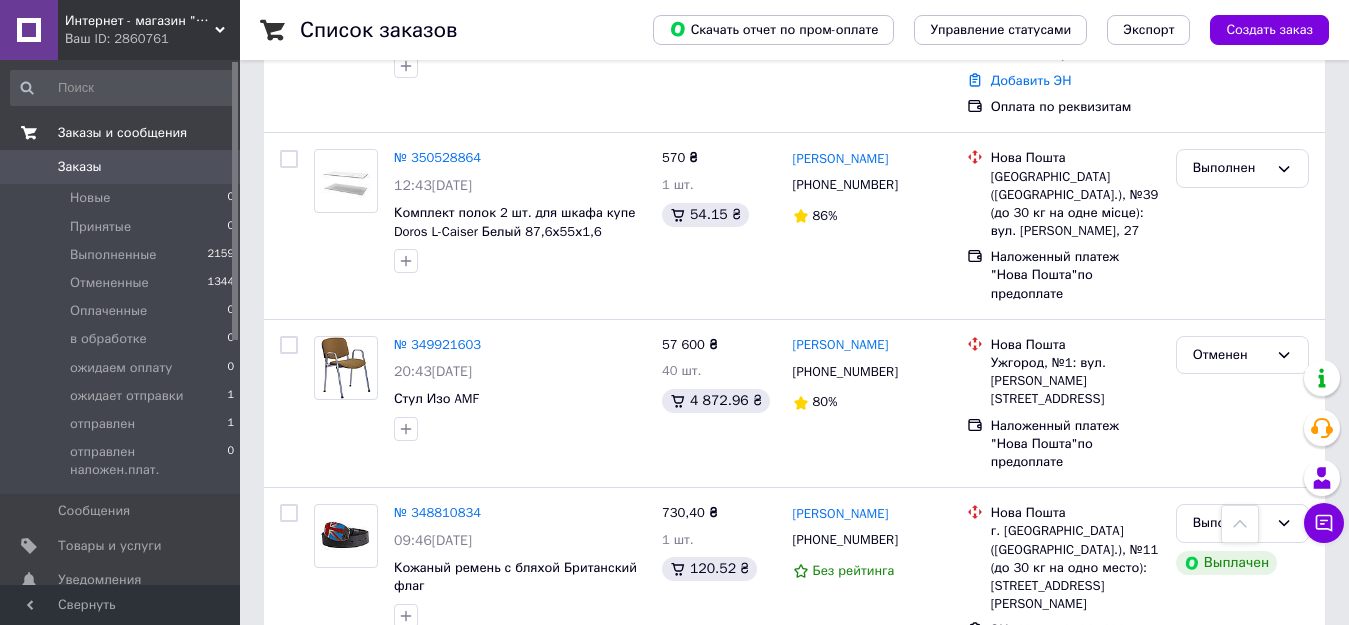 click on "Заказы и сообщения" at bounding box center (122, 133) 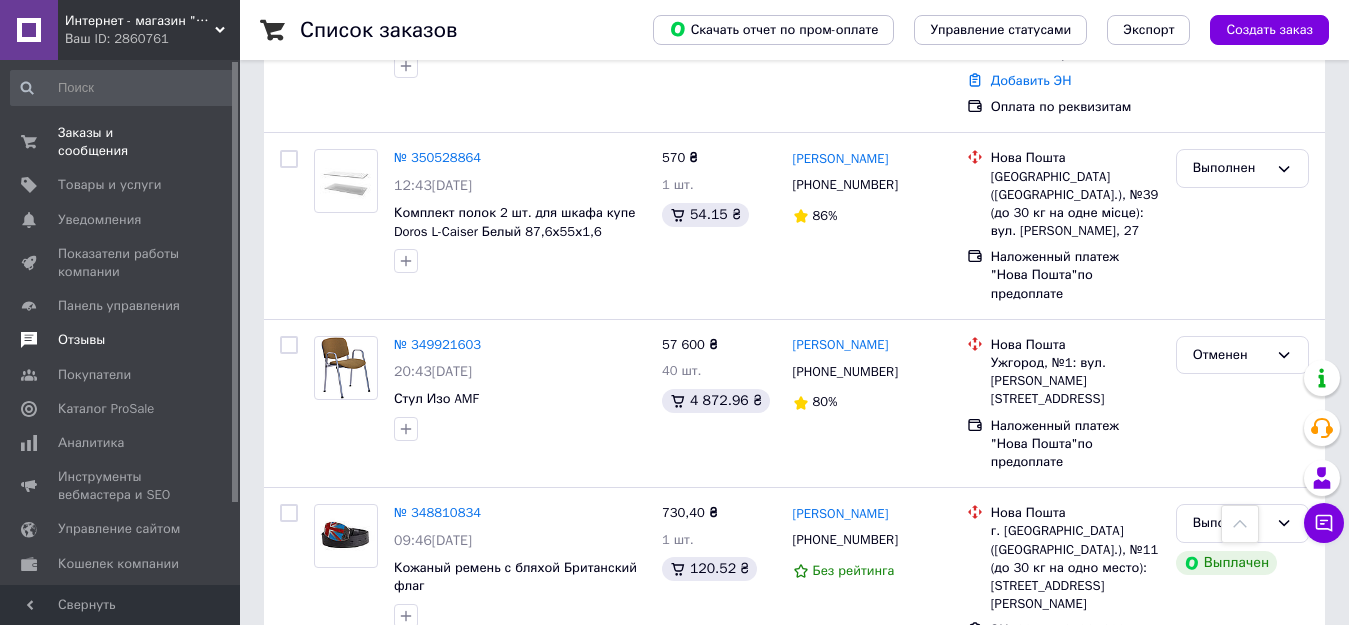 click on "Отзывы" at bounding box center (81, 340) 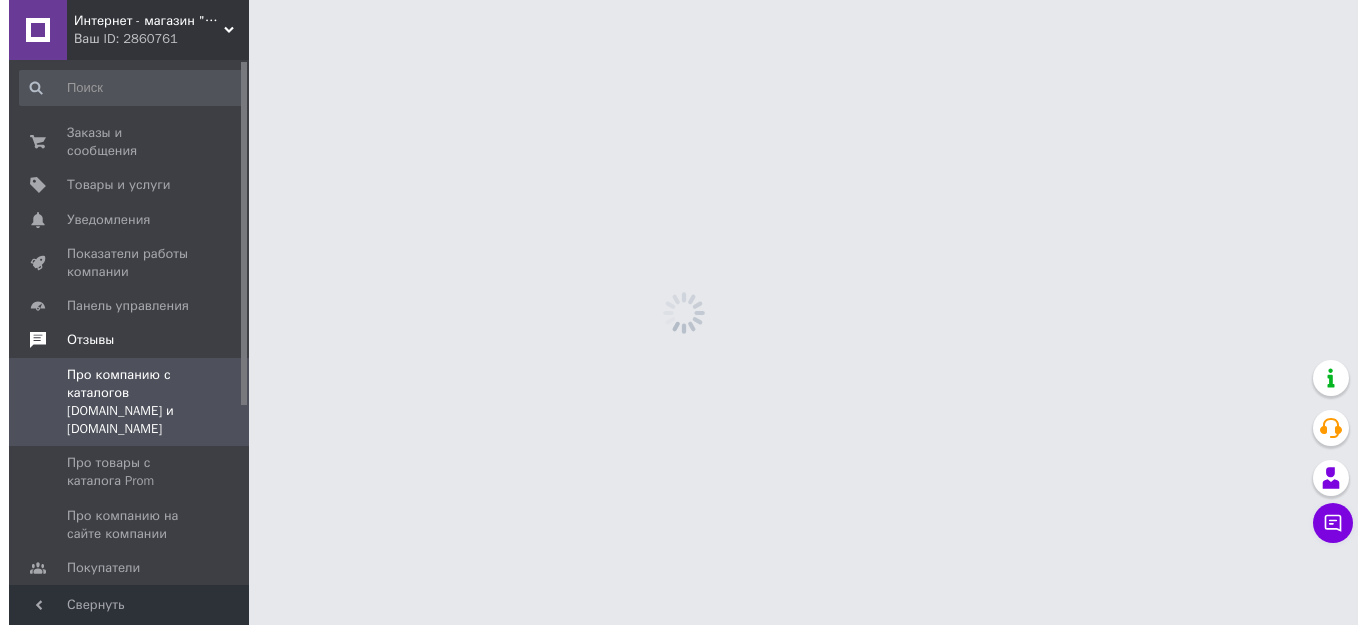 scroll, scrollTop: 0, scrollLeft: 0, axis: both 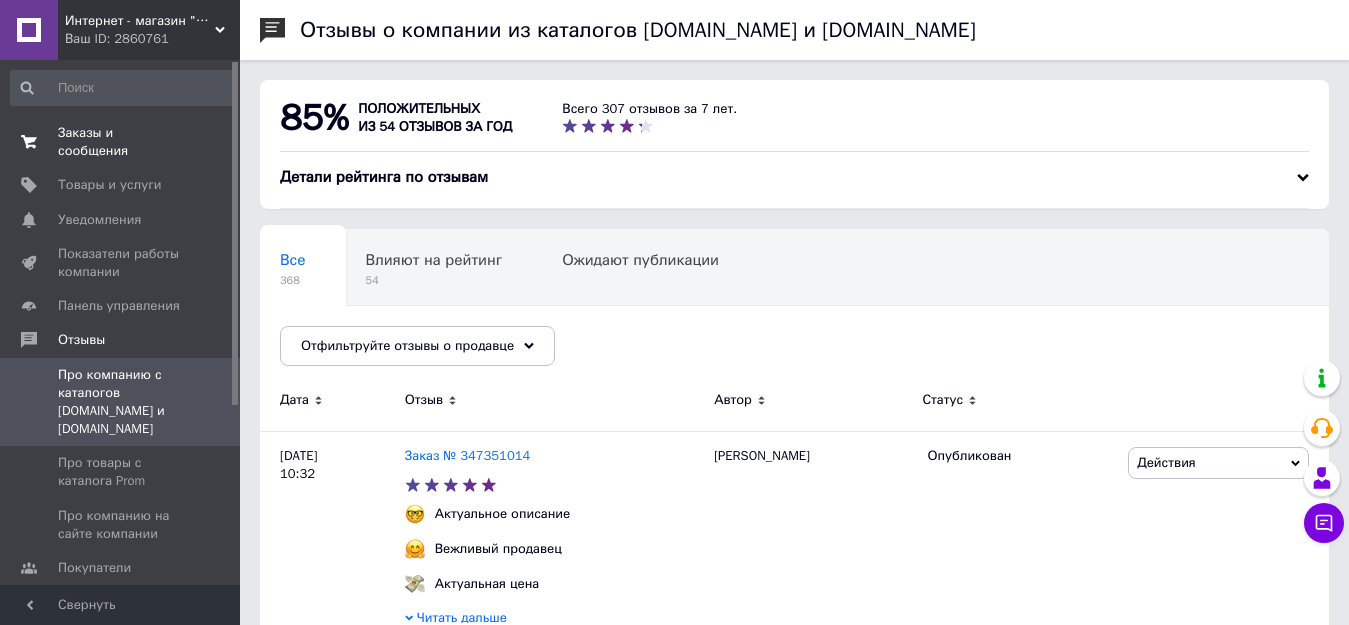 click on "Заказы и сообщения" at bounding box center (121, 142) 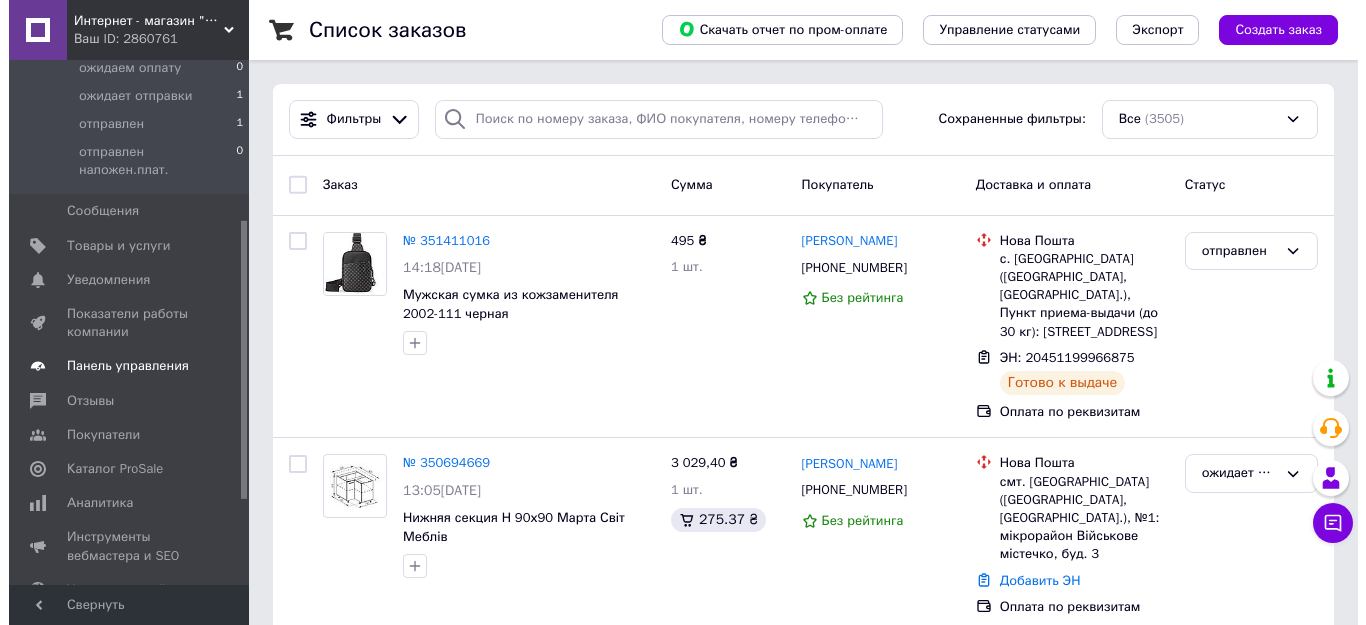 scroll, scrollTop: 459, scrollLeft: 0, axis: vertical 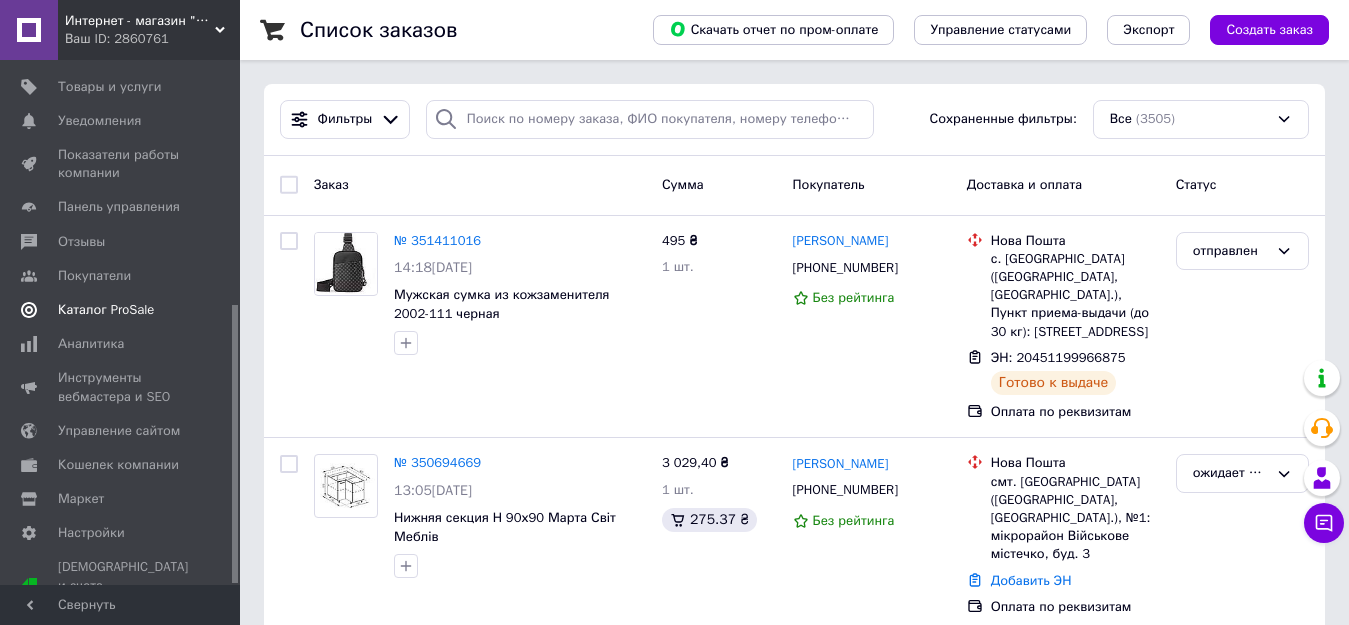 click on "Каталог ProSale" at bounding box center [106, 310] 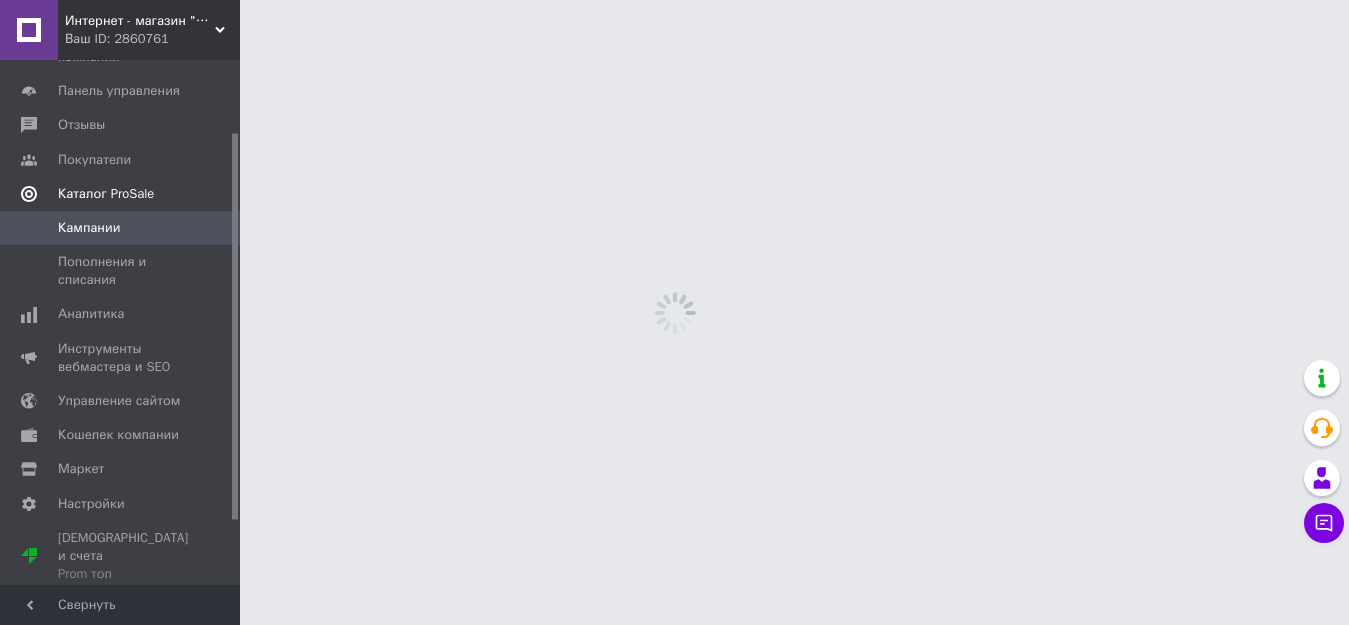 scroll, scrollTop: 98, scrollLeft: 0, axis: vertical 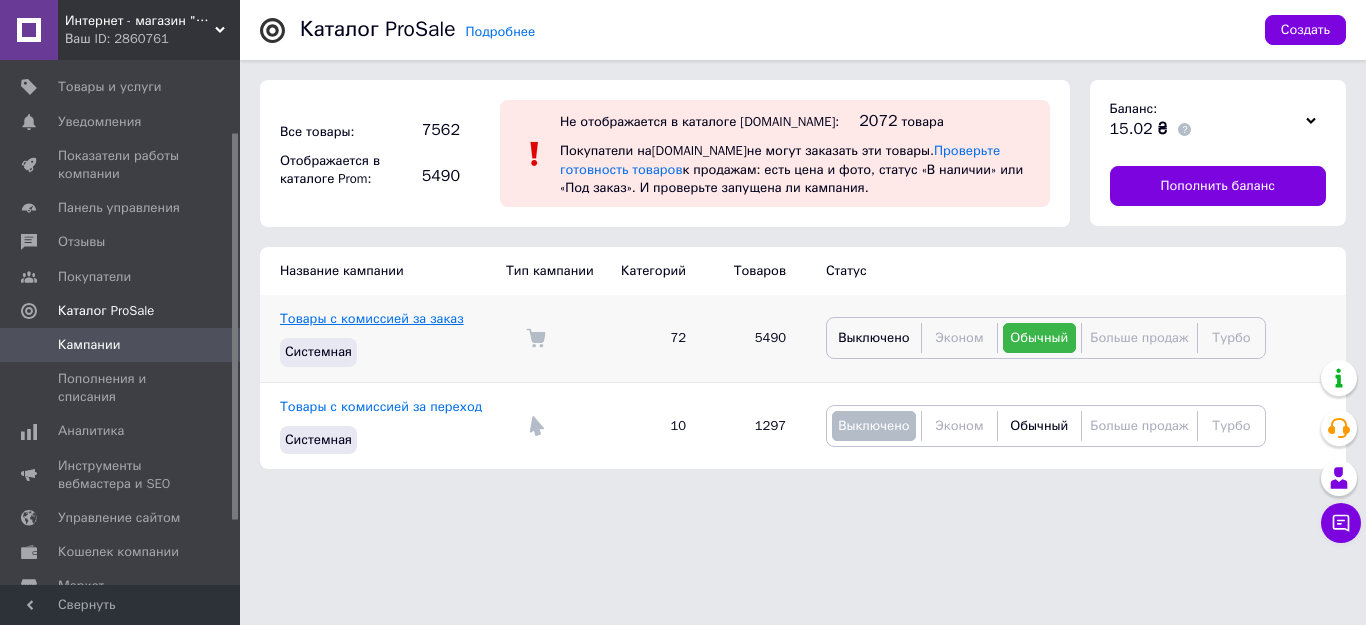 click on "Товары с комиссией за заказ" at bounding box center (372, 318) 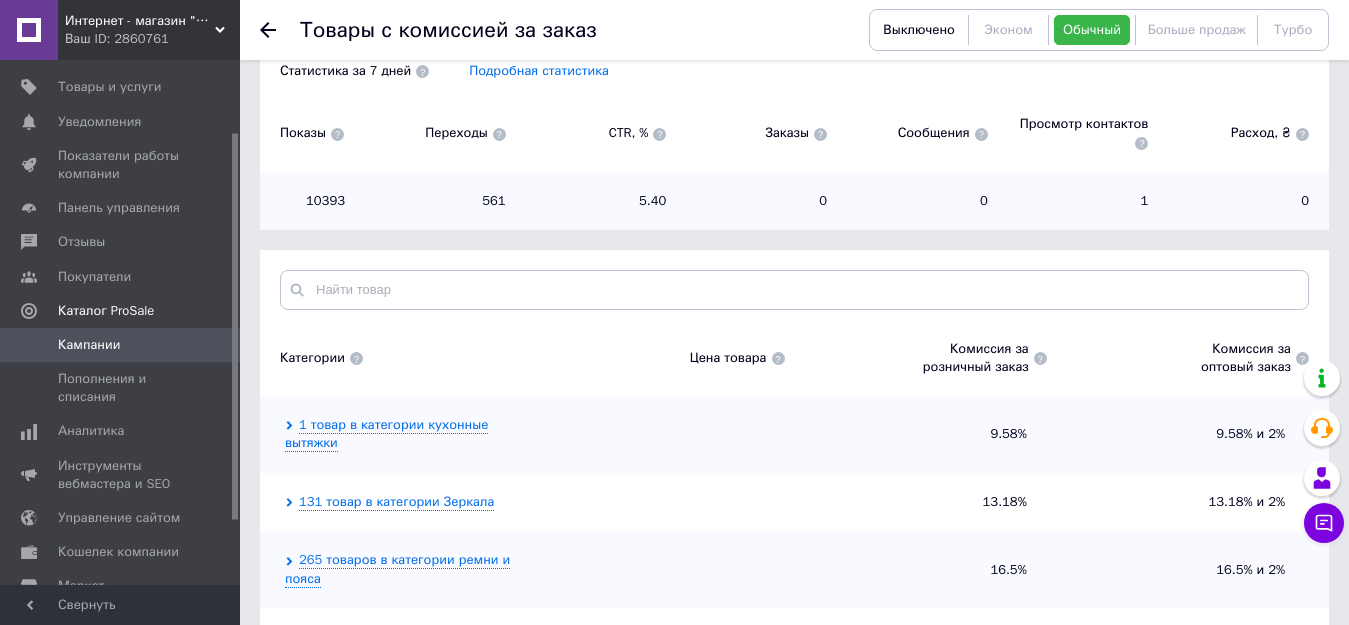 scroll, scrollTop: 400, scrollLeft: 0, axis: vertical 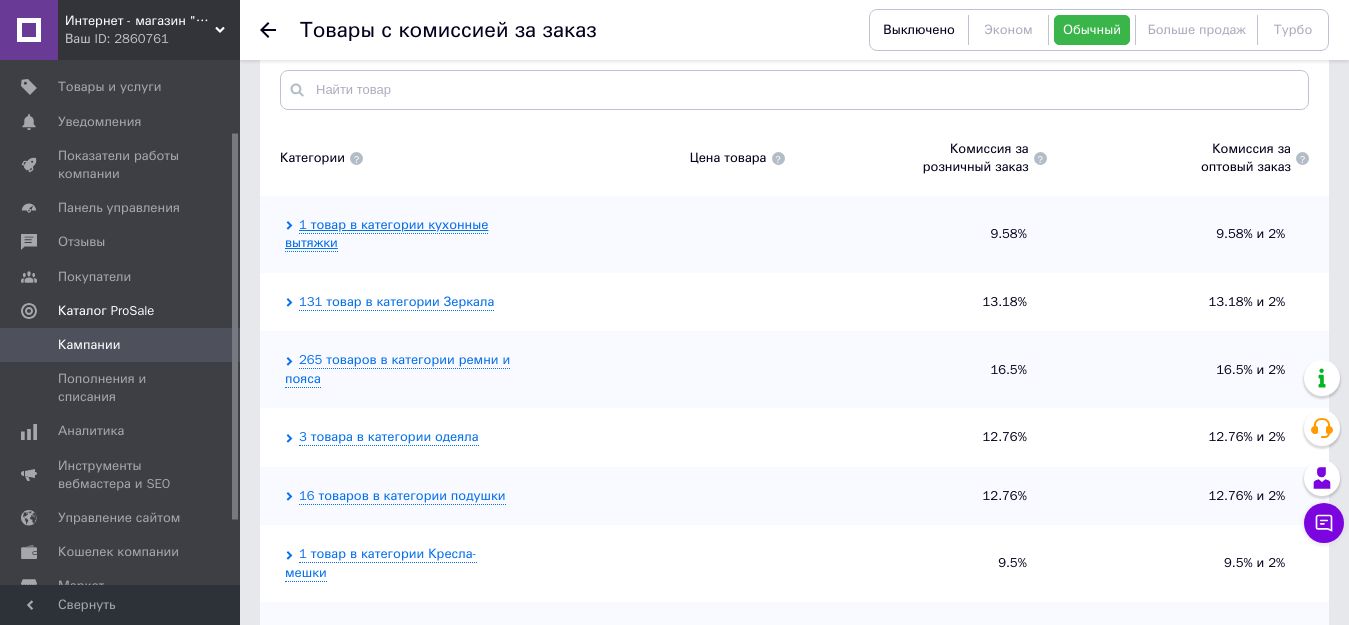 click on "1 товар в категории кухонные вытяжки" at bounding box center [386, 234] 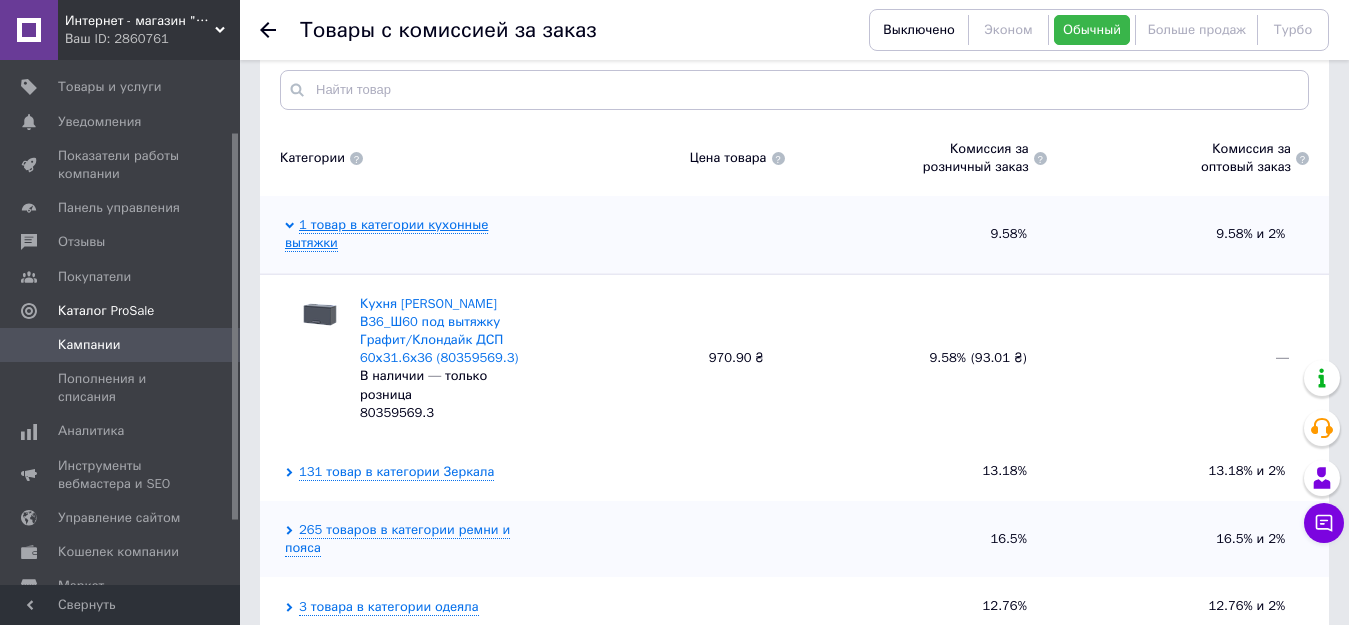 click on "1 товар в категории кухонные вытяжки" at bounding box center [386, 234] 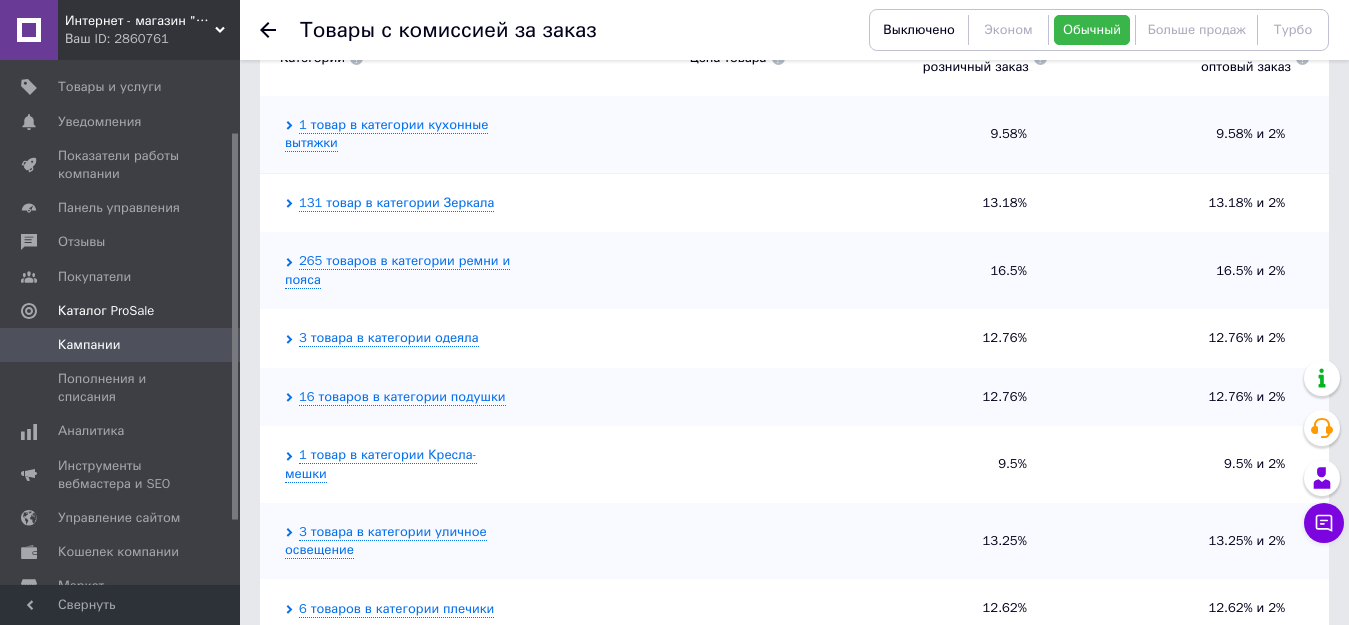 scroll, scrollTop: 600, scrollLeft: 0, axis: vertical 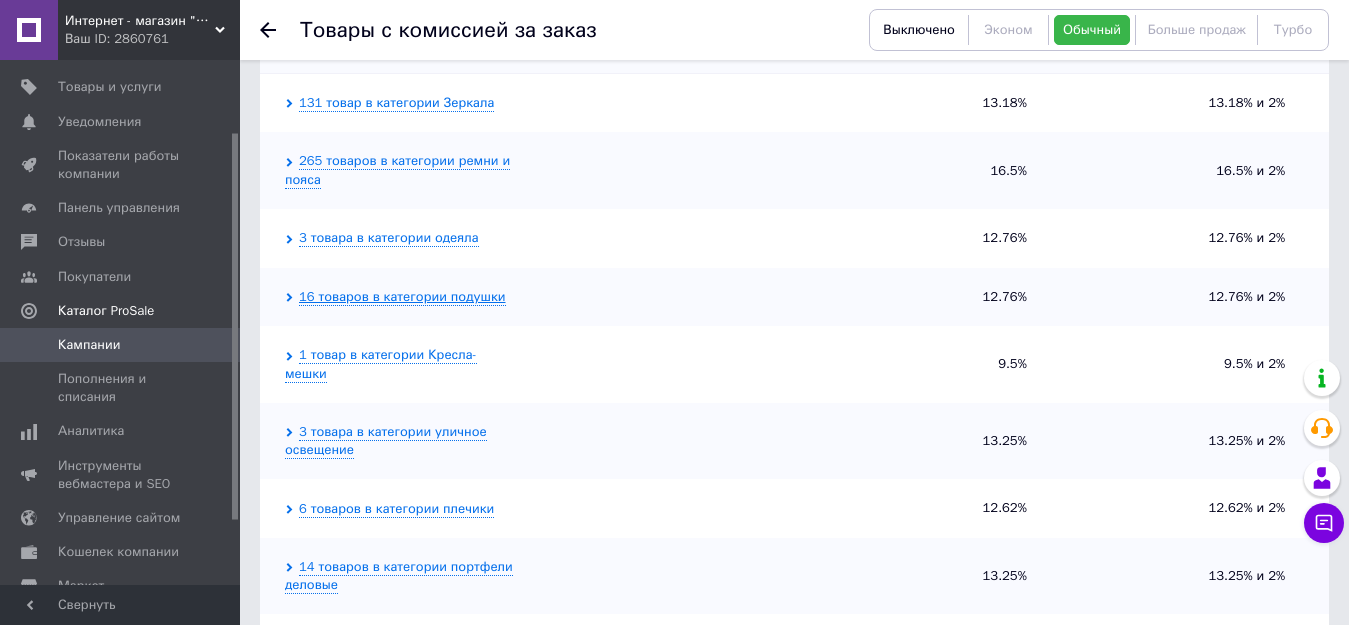 click on "16 товаров в категории подушки" at bounding box center (402, 297) 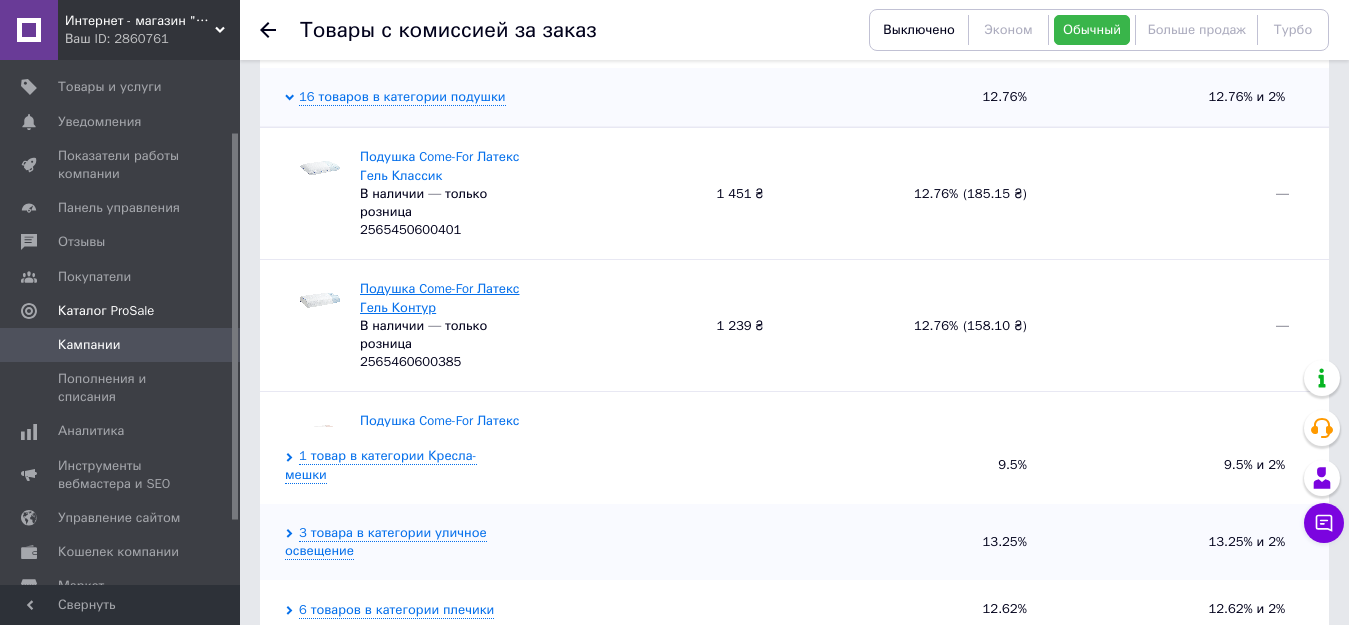 scroll, scrollTop: 700, scrollLeft: 0, axis: vertical 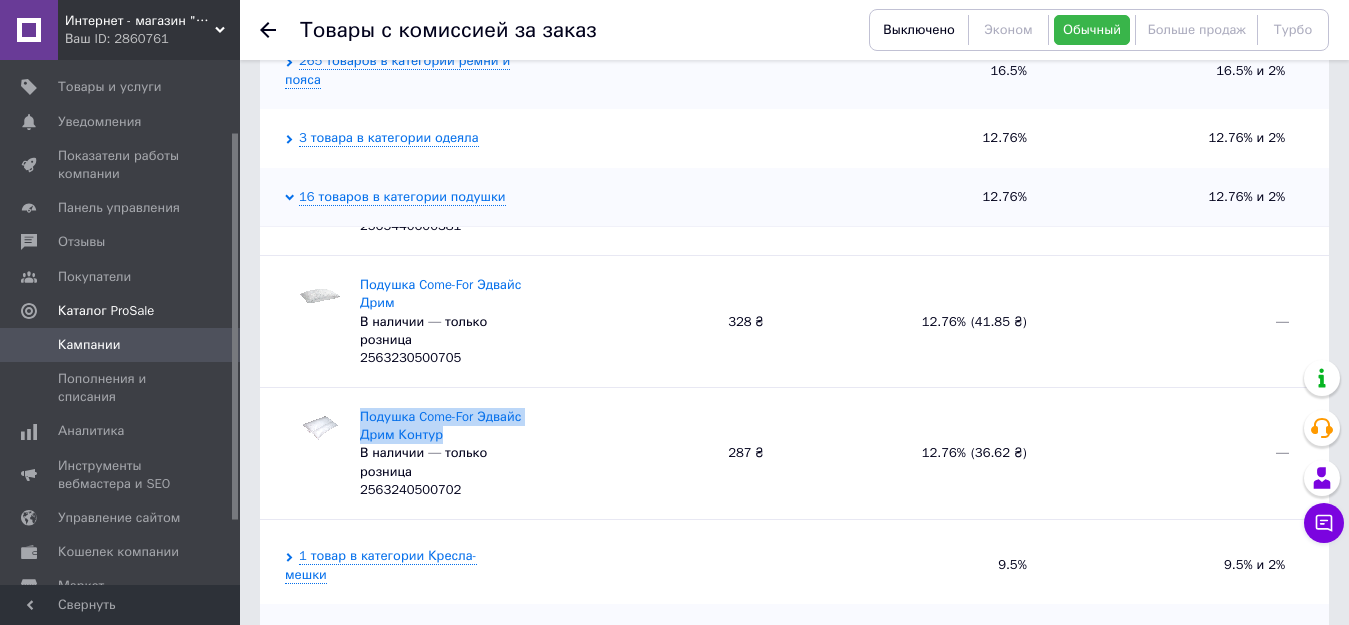 drag, startPoint x: 350, startPoint y: 412, endPoint x: 460, endPoint y: 440, distance: 113.507706 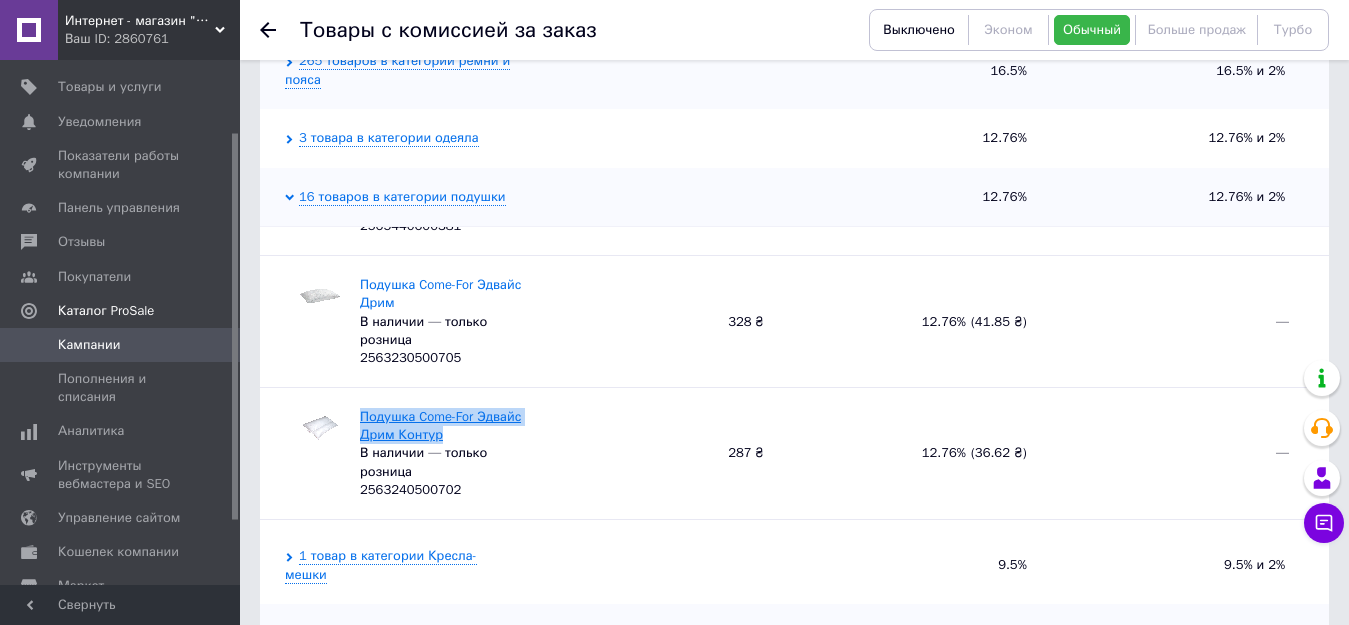 copy on "Подушка Come-For Эдвайс Дрим Контур" 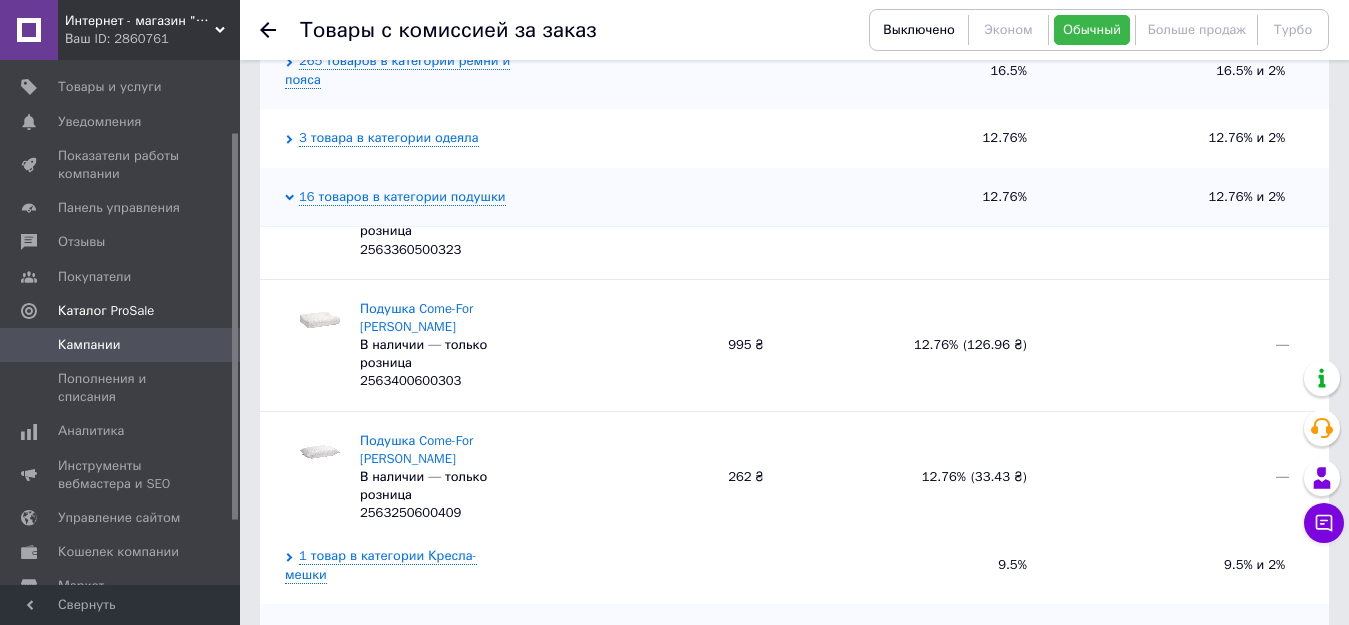 scroll, scrollTop: 900, scrollLeft: 0, axis: vertical 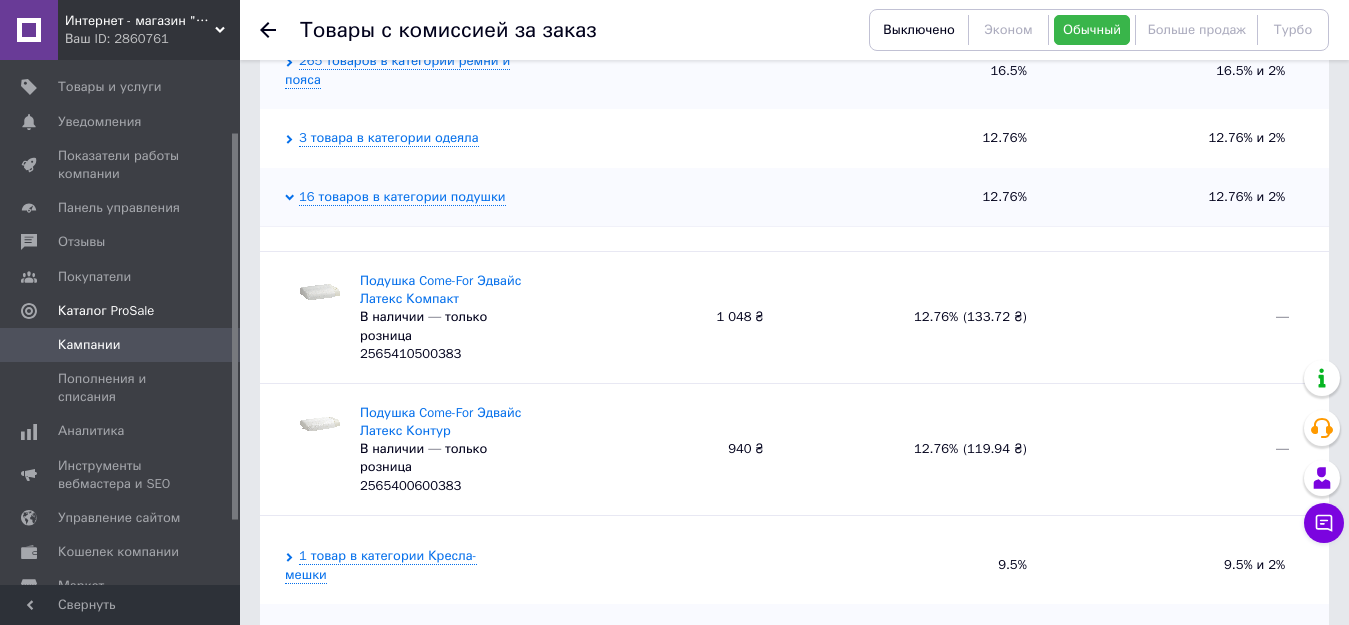 click 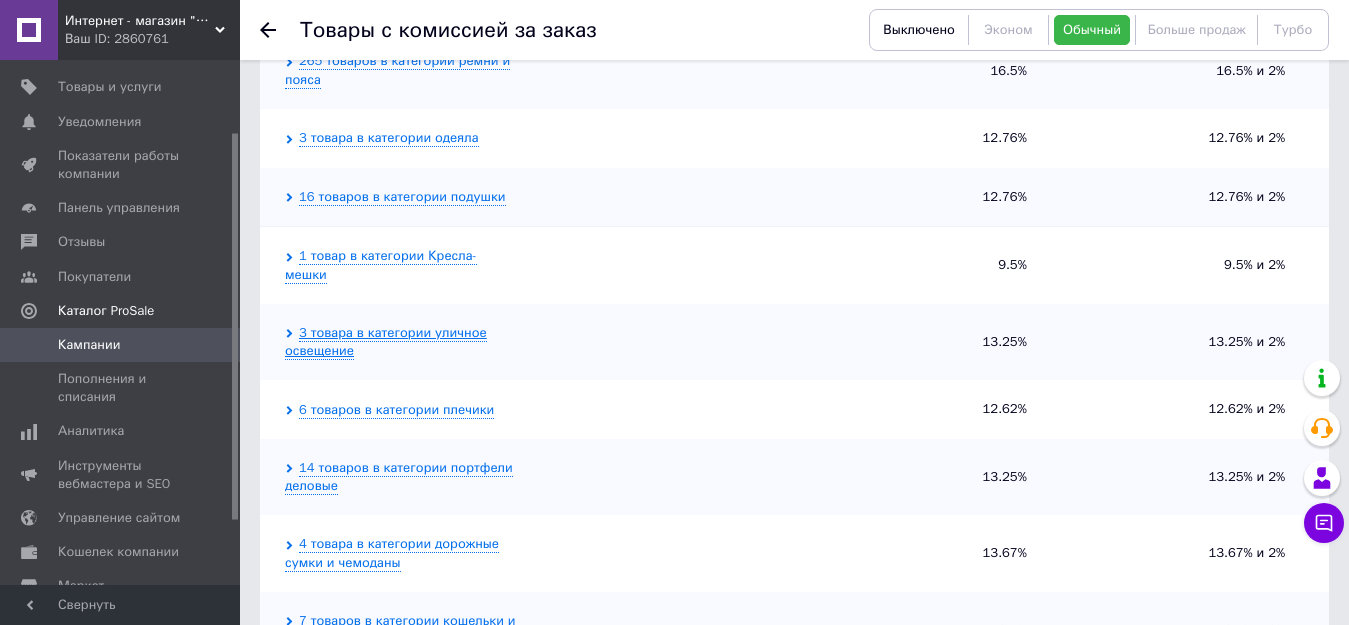 click on "3 товара в категории уличное освещение" at bounding box center [386, 342] 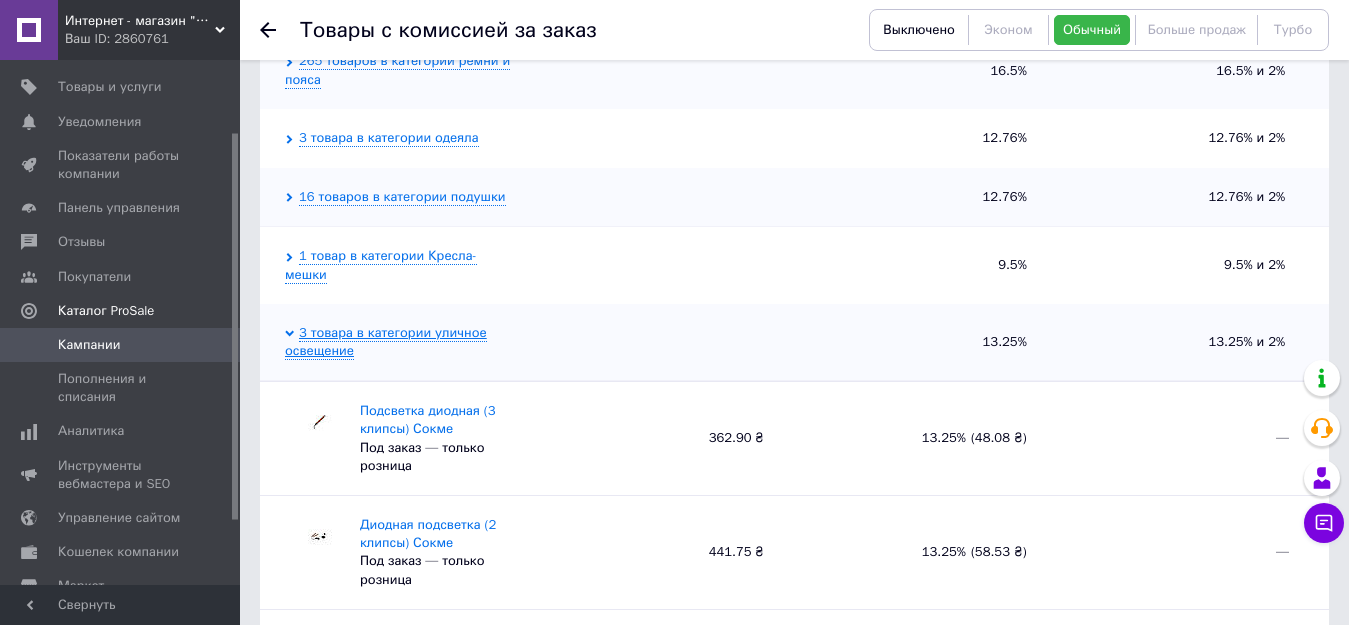 scroll, scrollTop: 800, scrollLeft: 0, axis: vertical 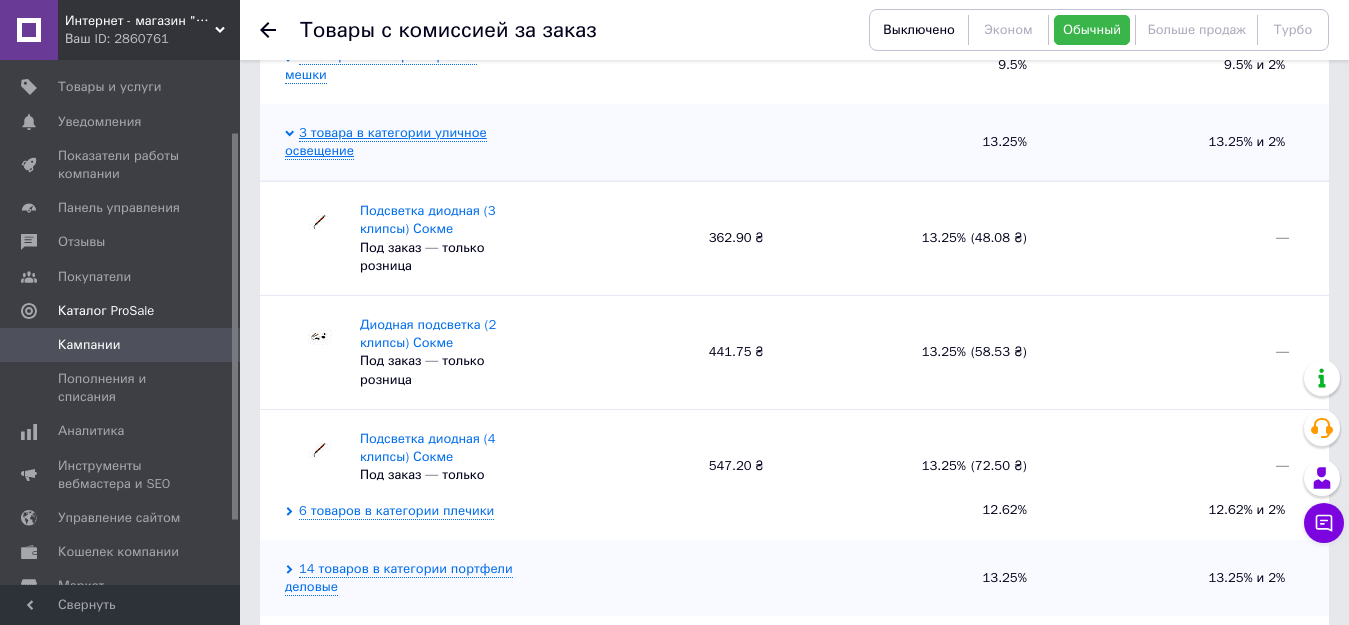 click on "3 товара в категории уличное освещение" at bounding box center [386, 142] 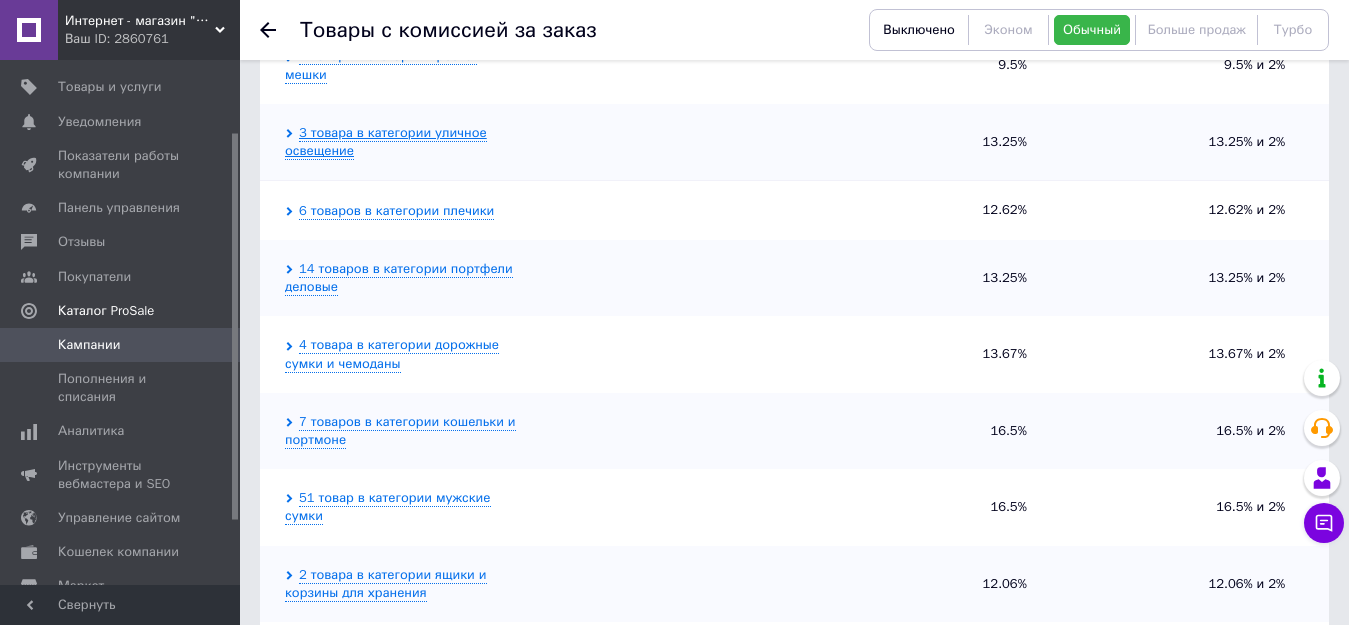 click on "3 товара в категории уличное освещение" at bounding box center [386, 142] 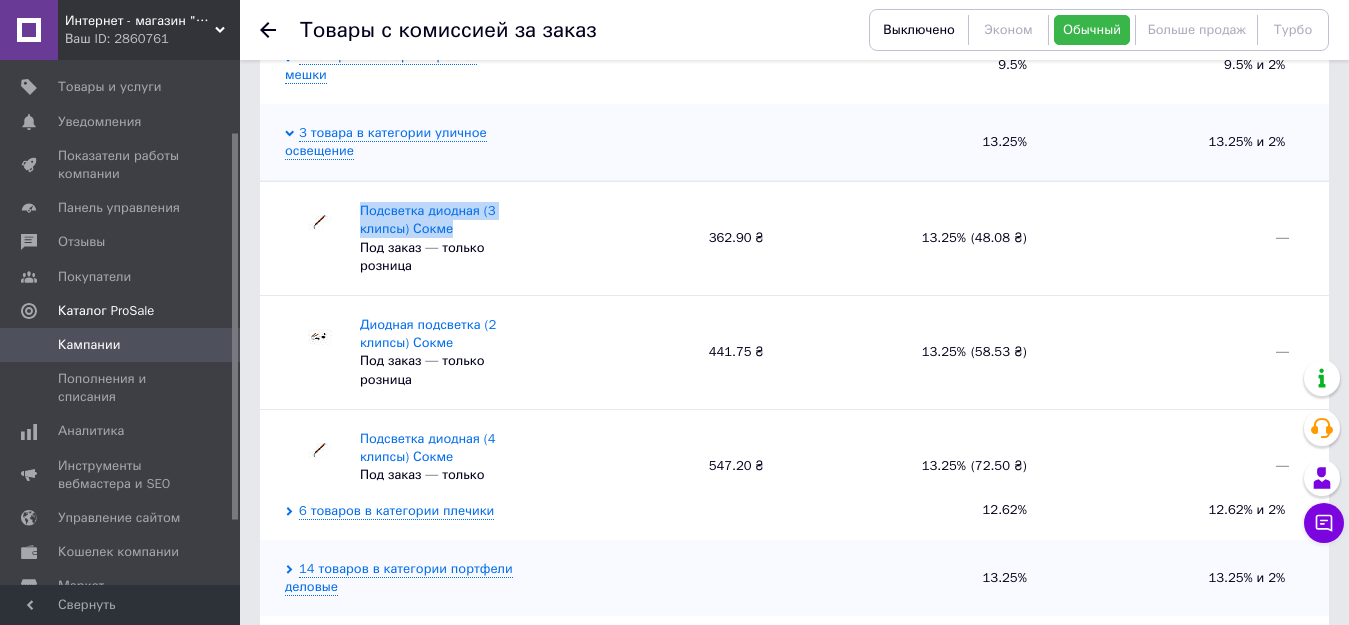 drag, startPoint x: 355, startPoint y: 188, endPoint x: 462, endPoint y: 207, distance: 108.67382 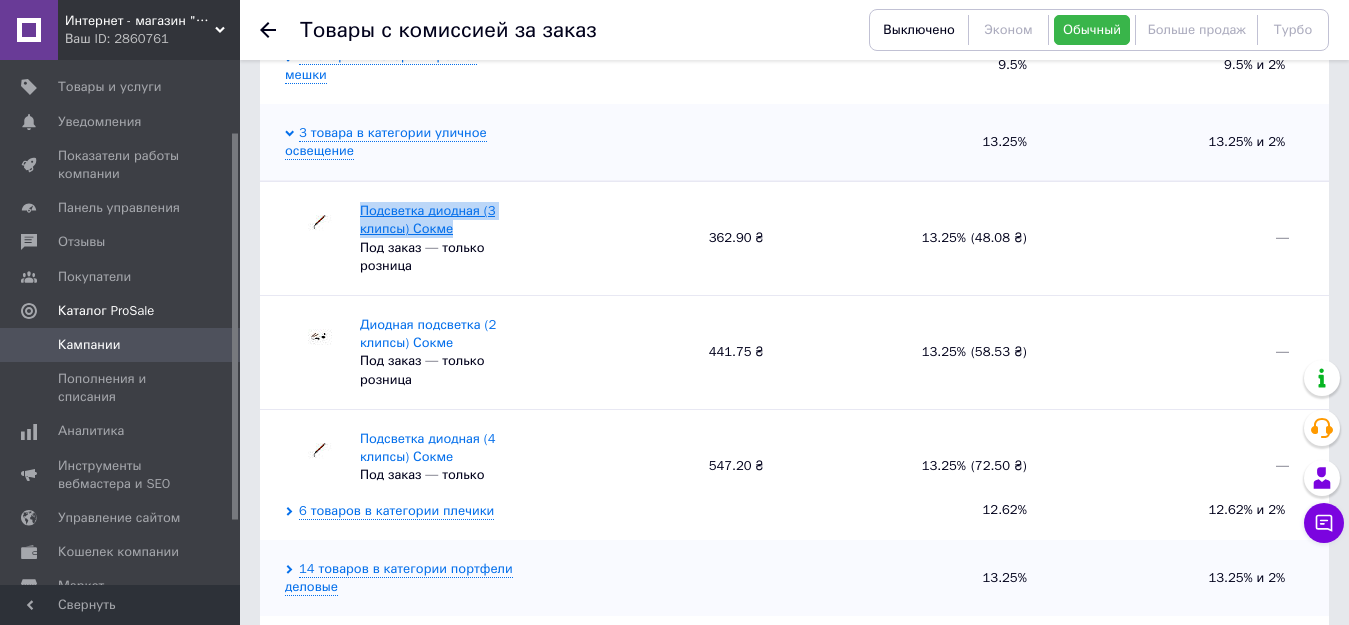 copy on "Подсветка диодная (3 клипсы) Сокме" 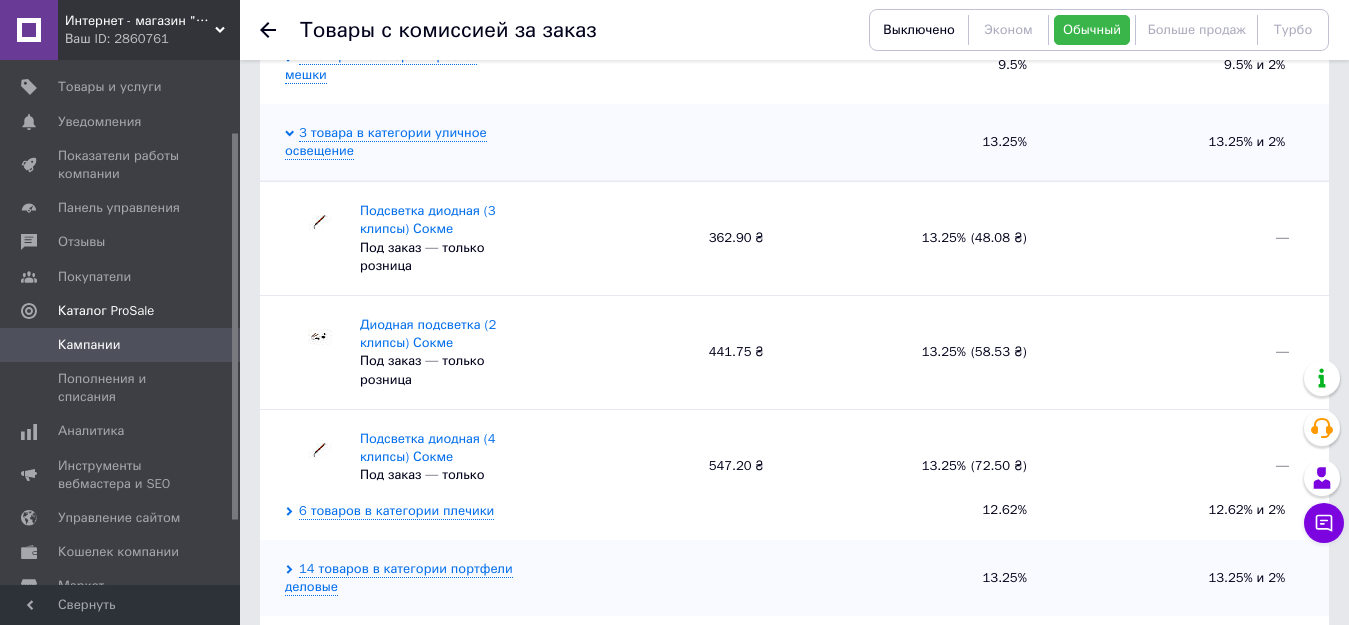 click 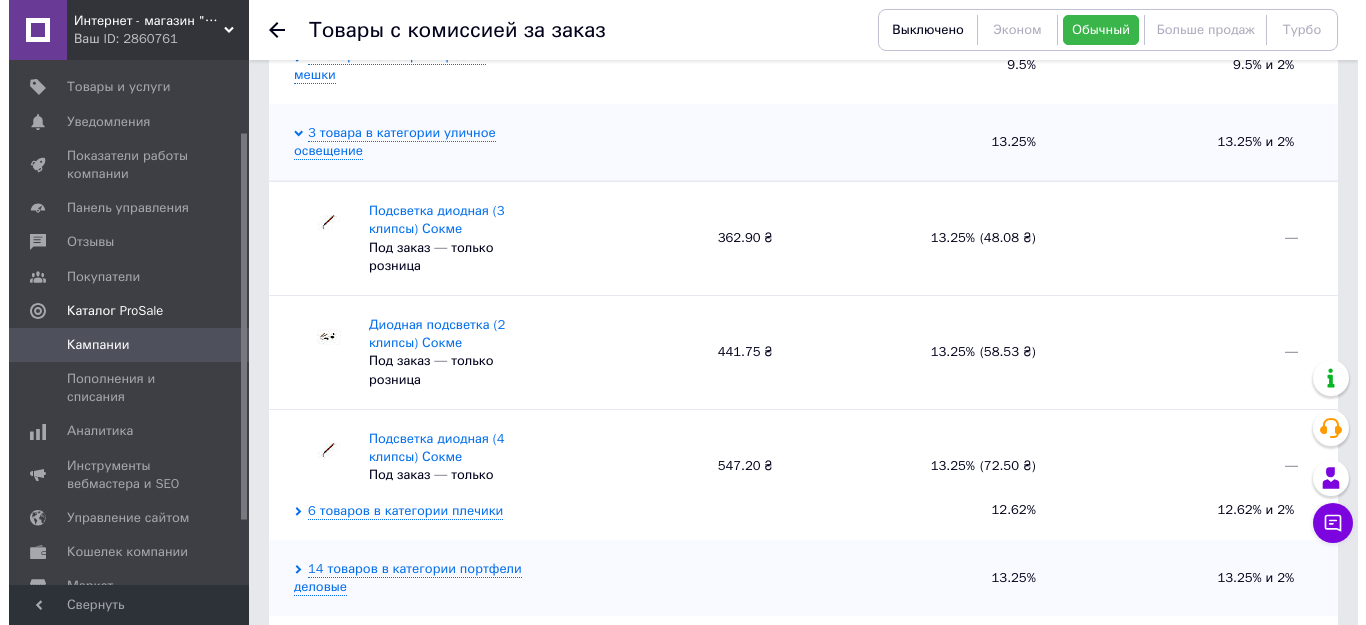 scroll, scrollTop: 0, scrollLeft: 0, axis: both 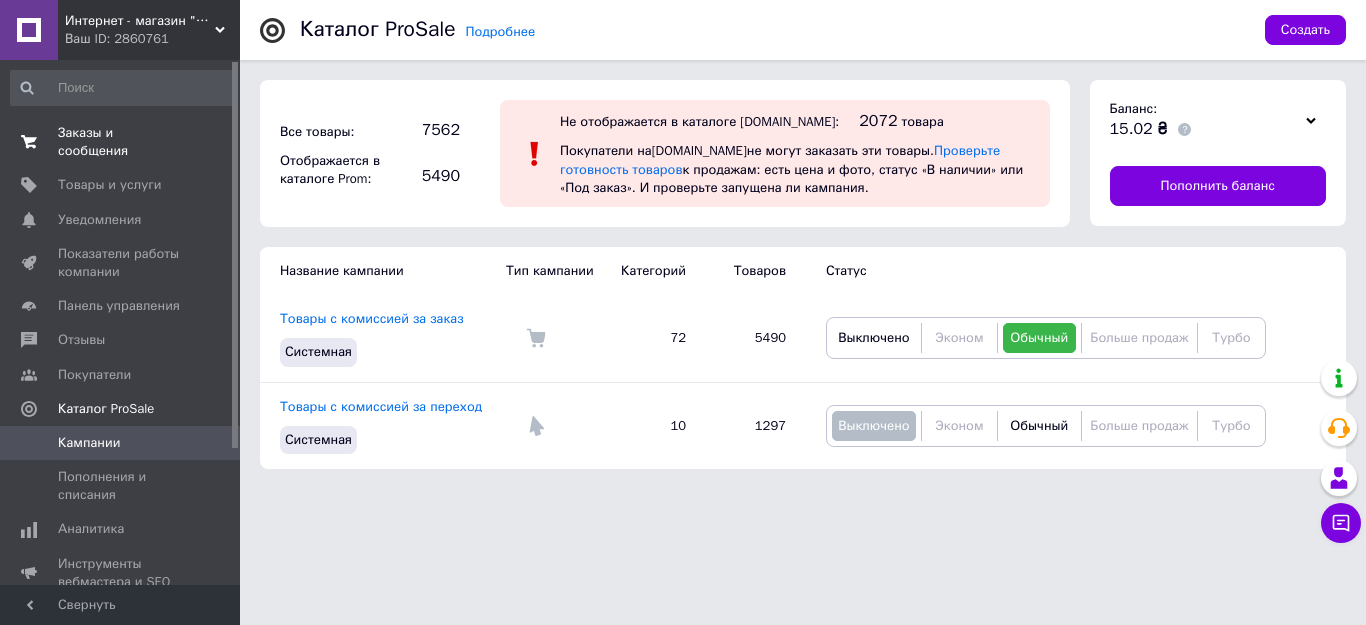 click on "Заказы и сообщения" at bounding box center [121, 142] 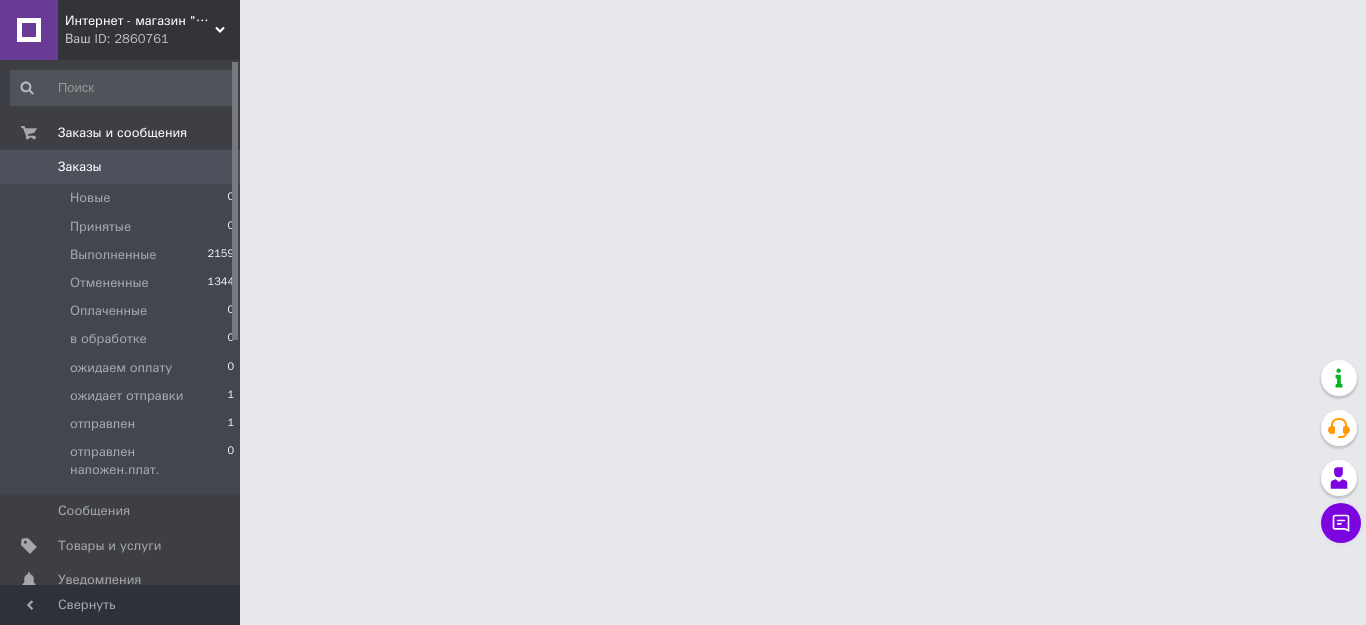 click on "Заказы" at bounding box center (80, 167) 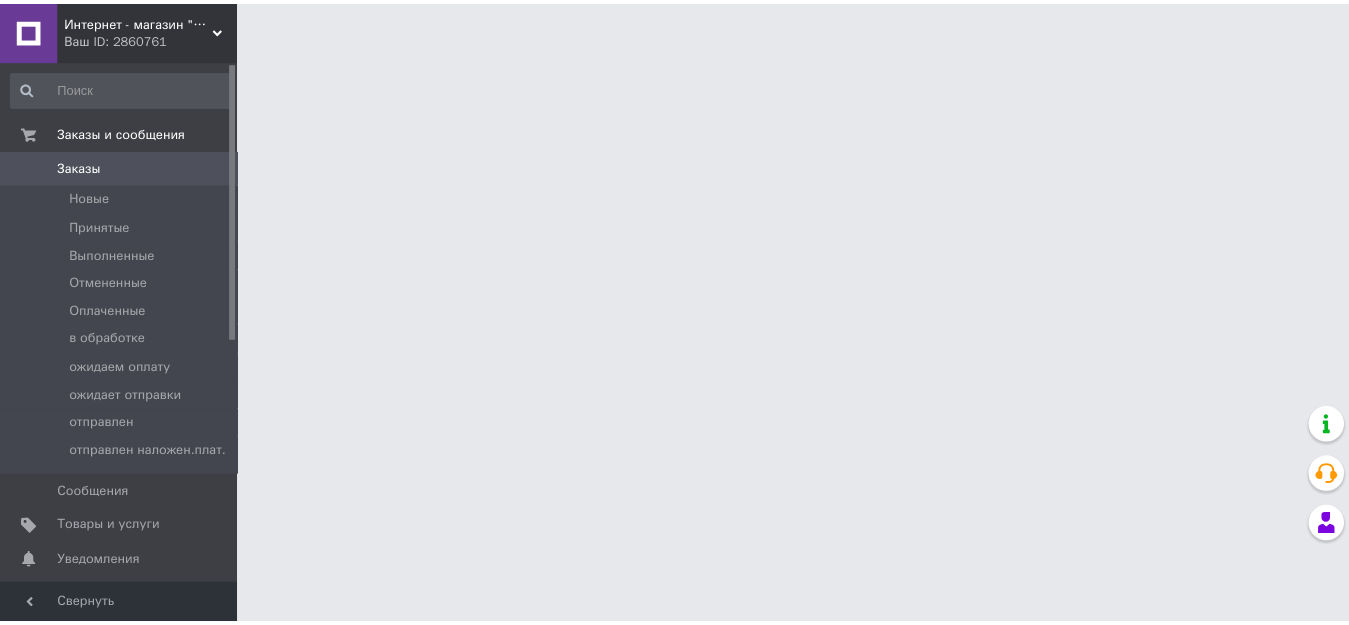 scroll, scrollTop: 0, scrollLeft: 0, axis: both 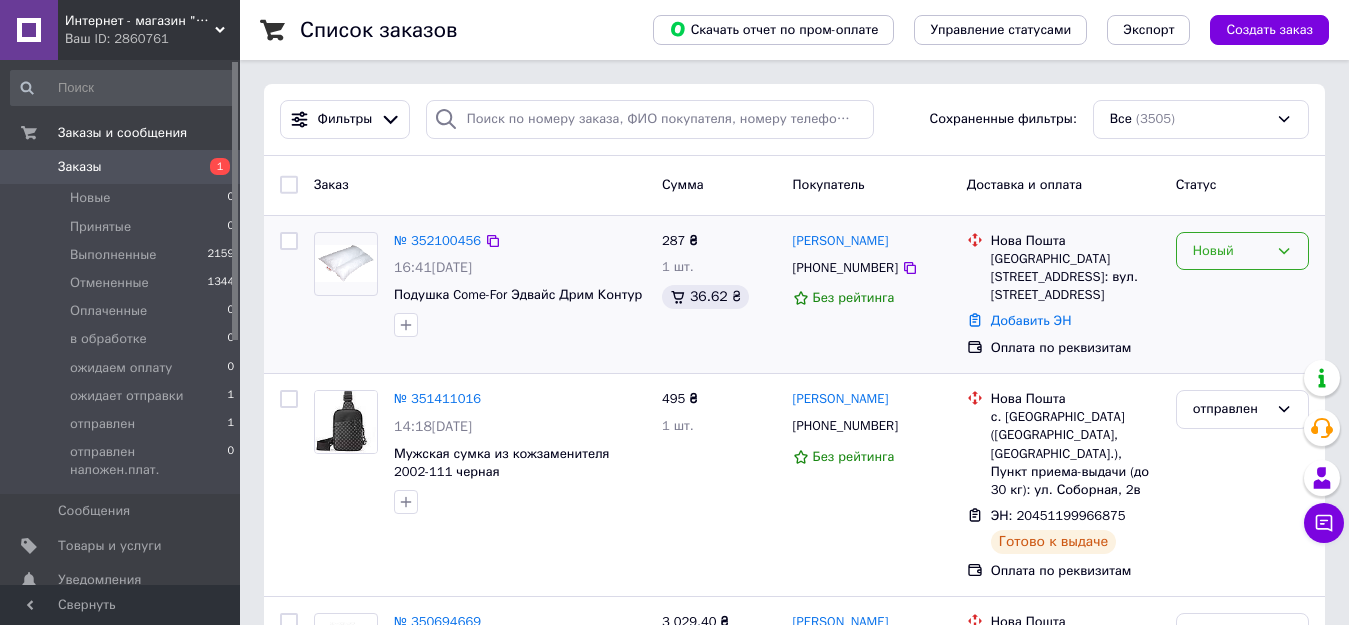 click 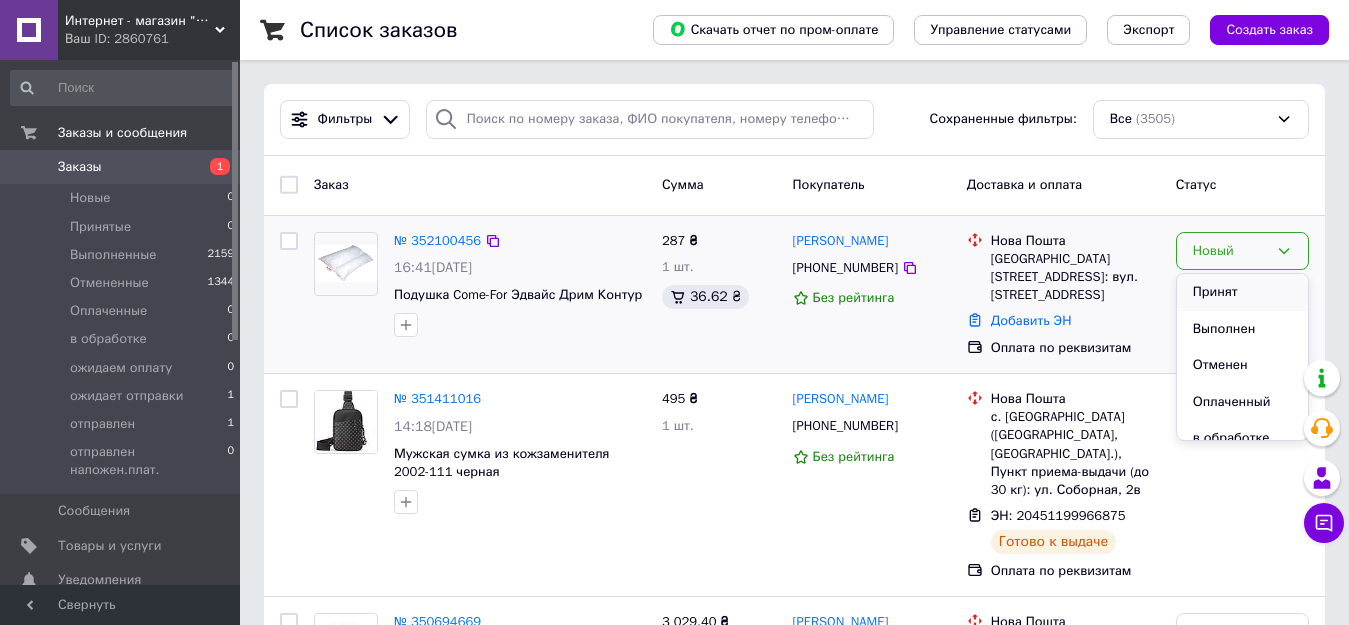 click on "Принят" at bounding box center [1242, 292] 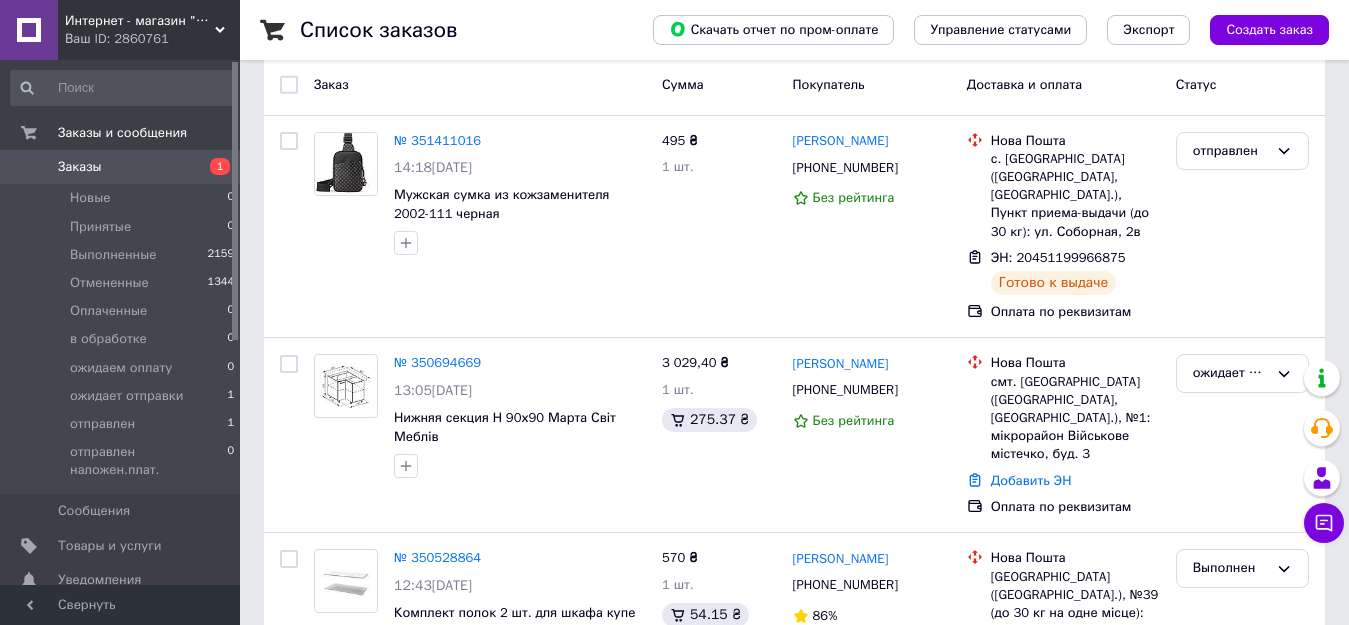 scroll, scrollTop: 0, scrollLeft: 0, axis: both 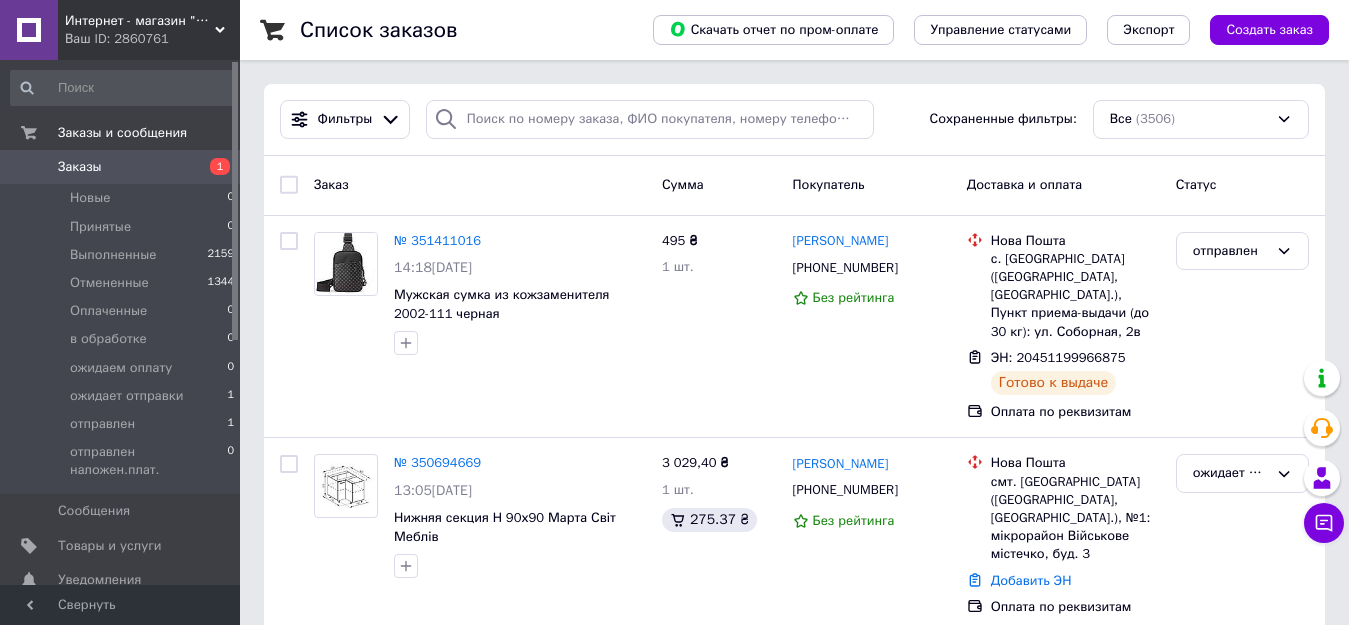 click on "Заказы 1" at bounding box center (123, 167) 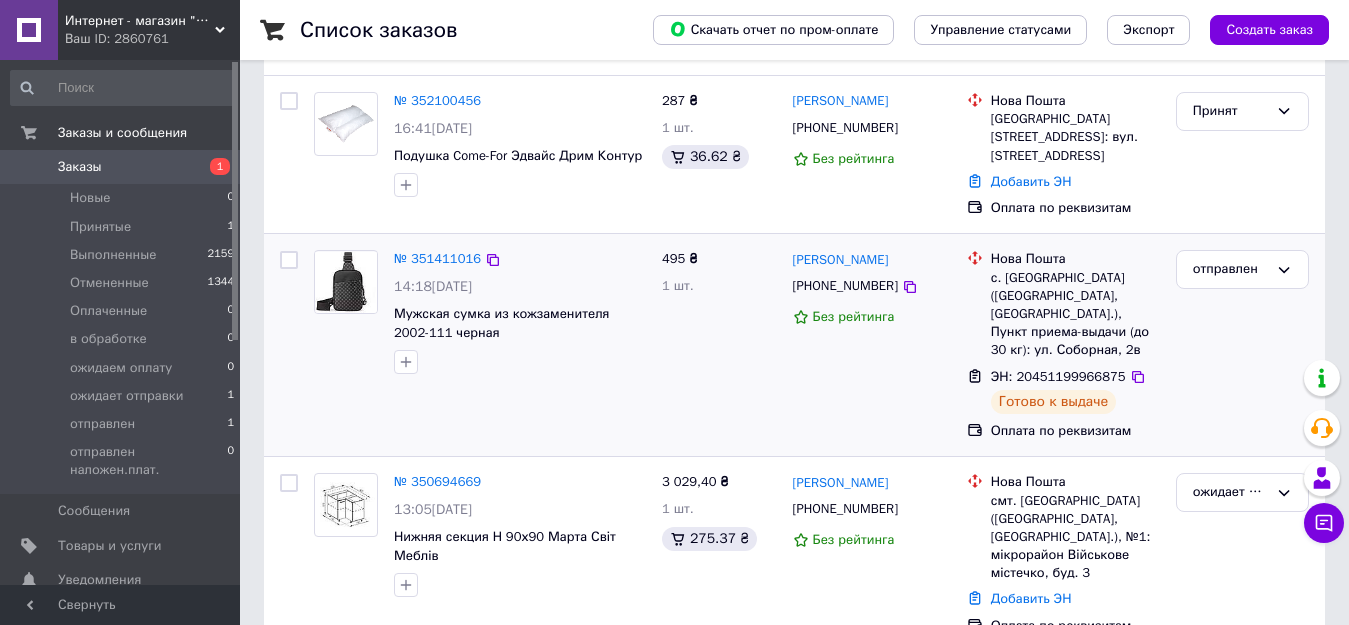 scroll, scrollTop: 200, scrollLeft: 0, axis: vertical 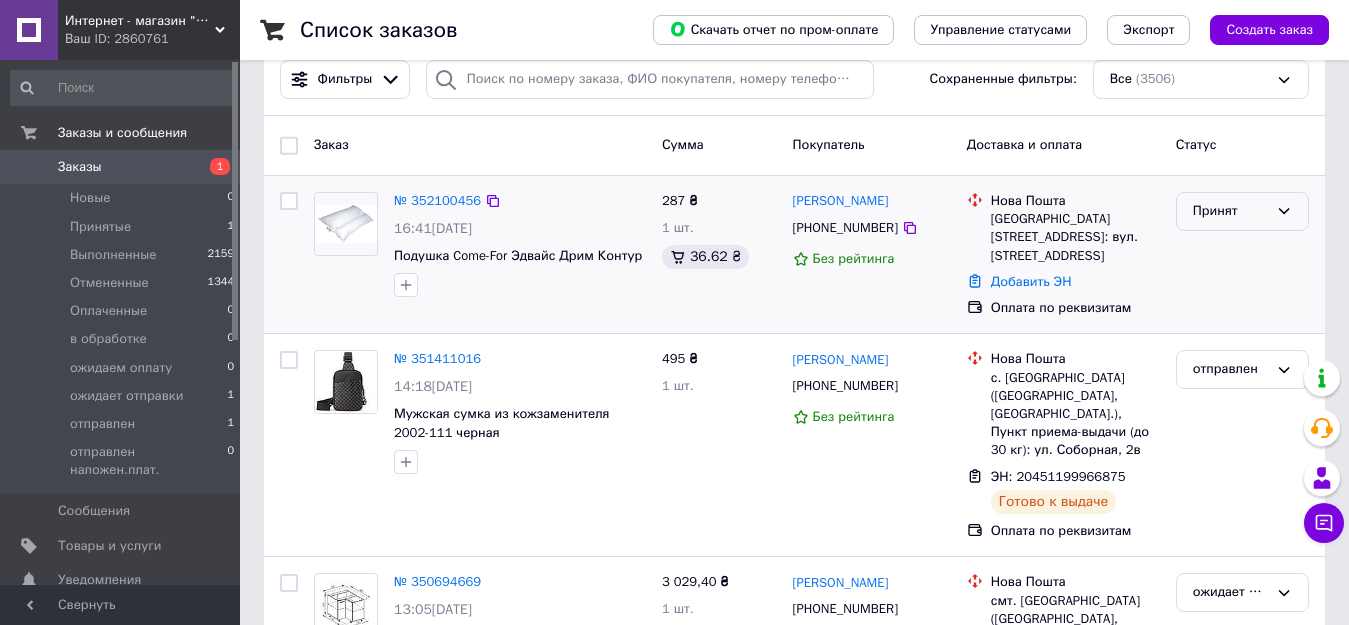 click 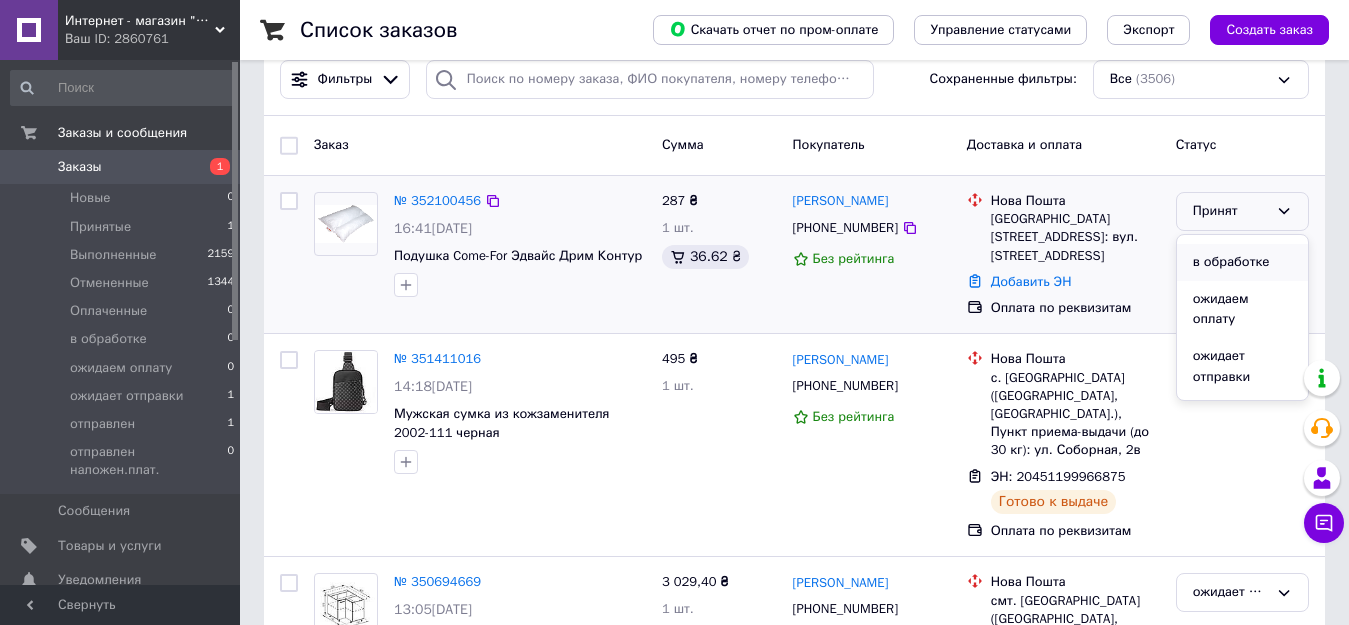 scroll, scrollTop: 188, scrollLeft: 0, axis: vertical 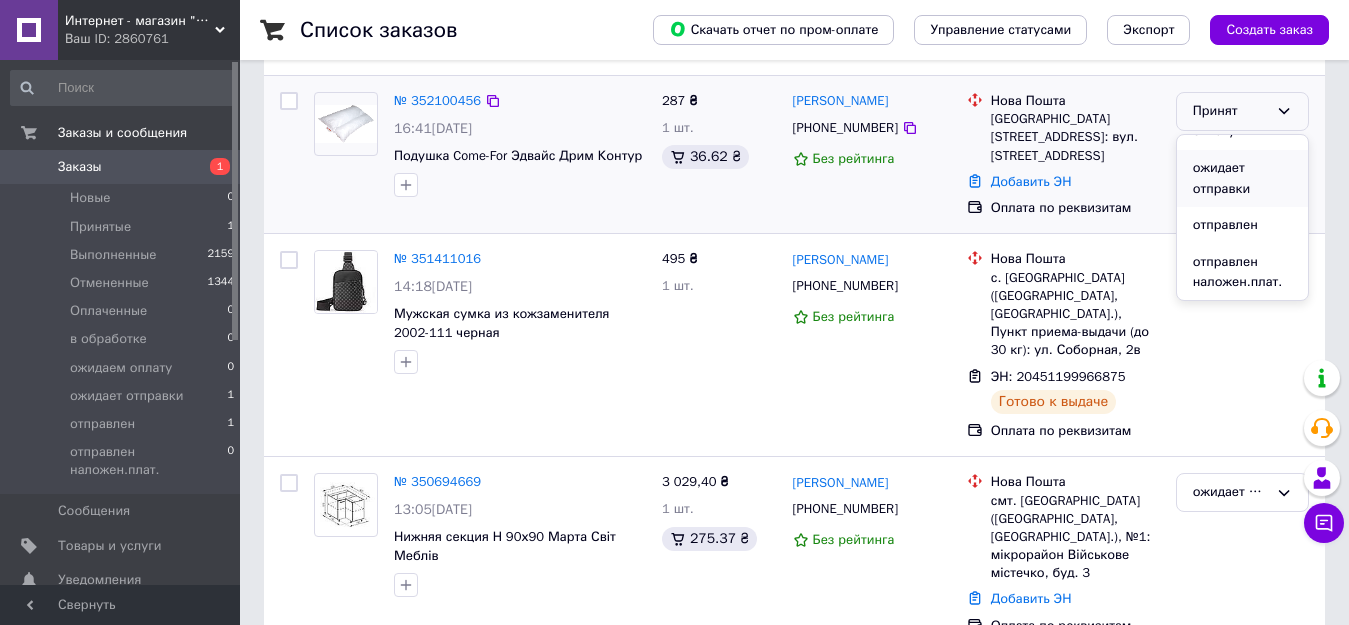 click on "ожидает отправки" at bounding box center (1242, 178) 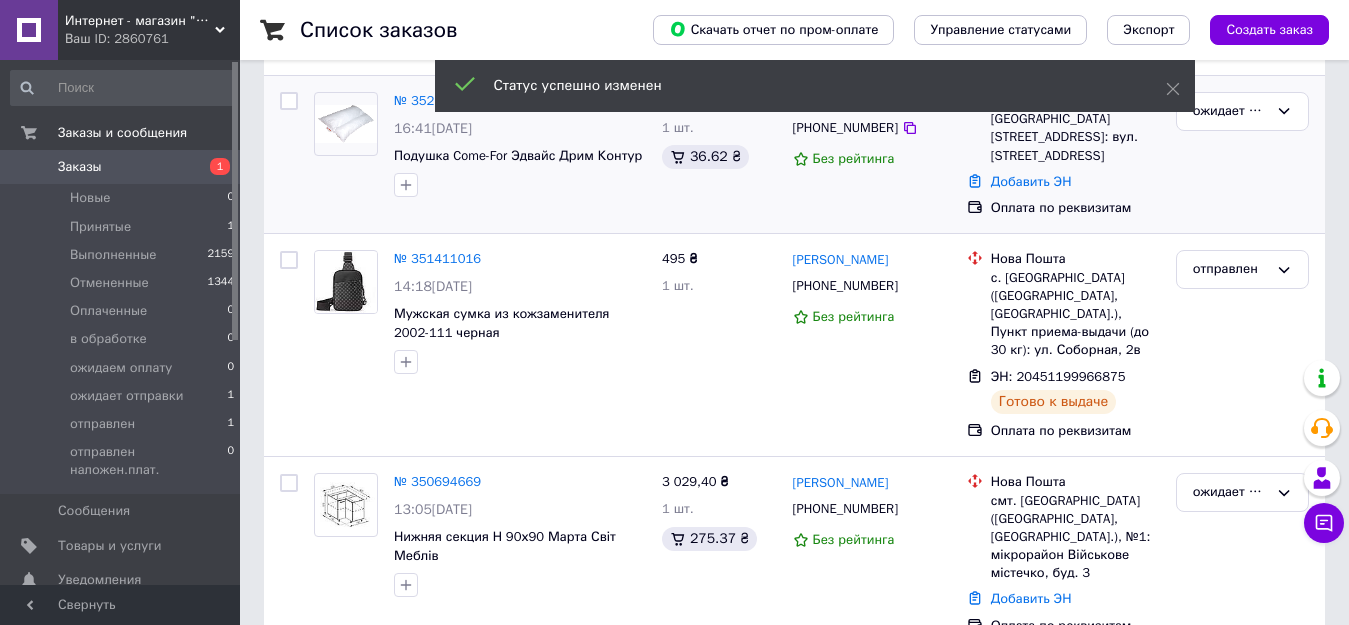 click on "Статус успешно изменен" at bounding box center [815, 86] 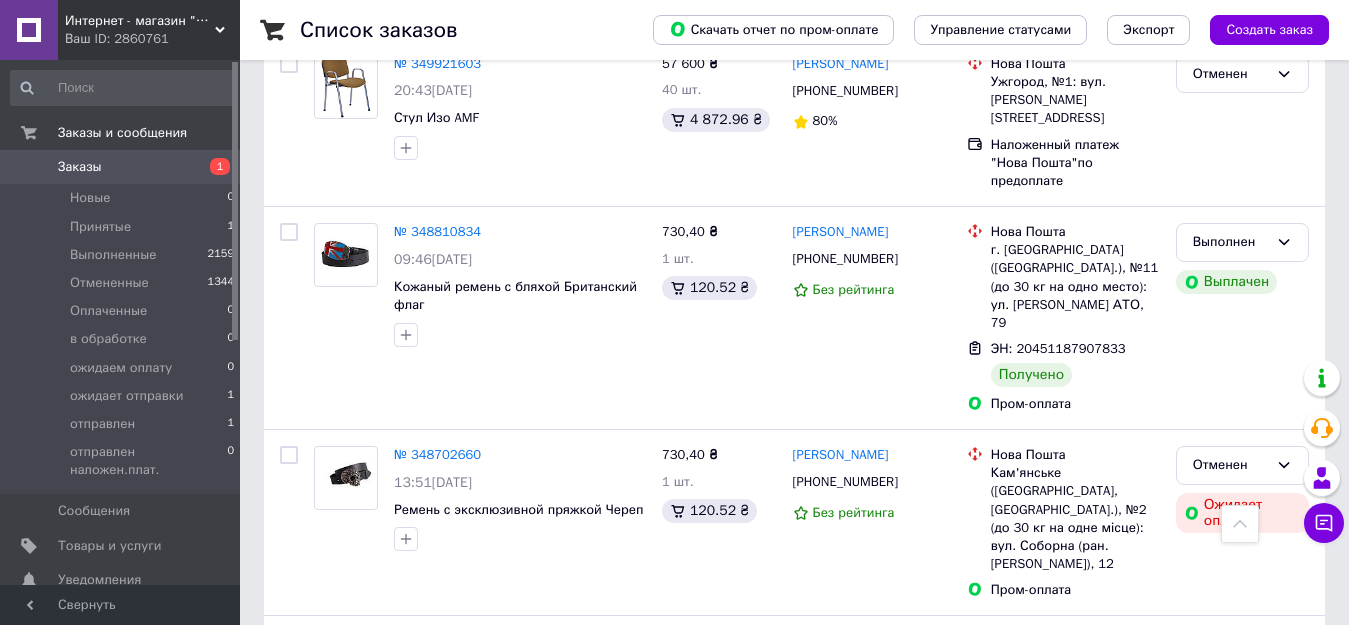 scroll, scrollTop: 700, scrollLeft: 0, axis: vertical 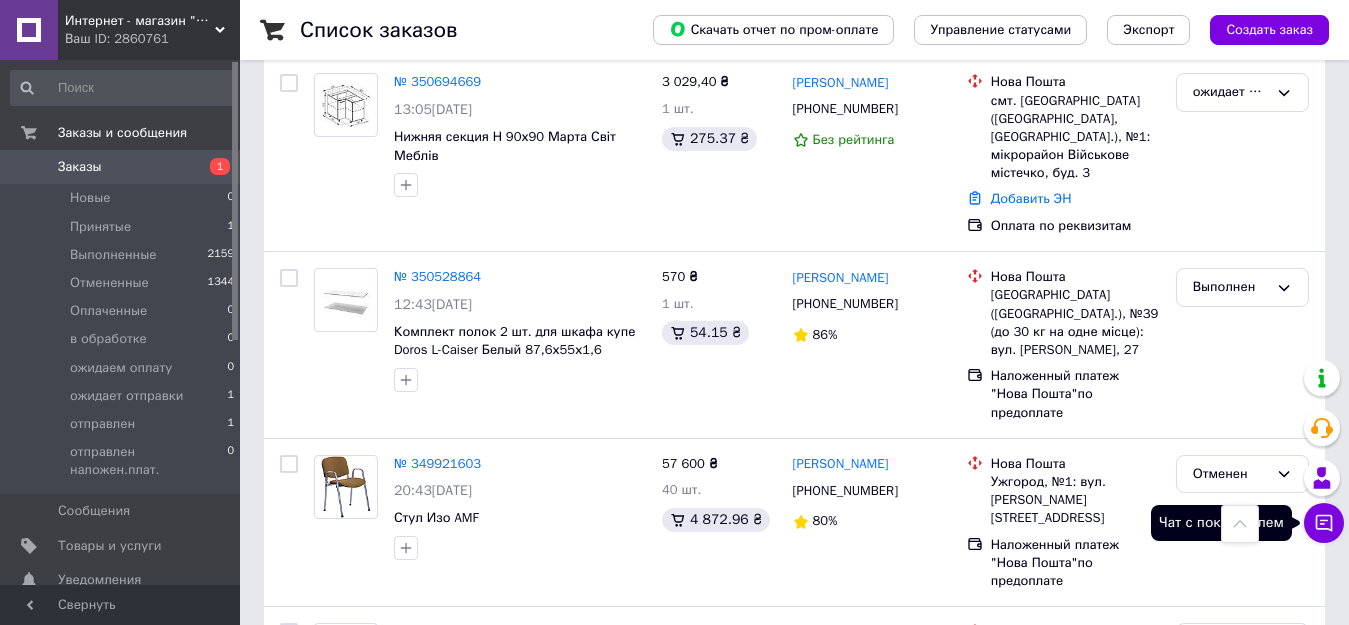 click 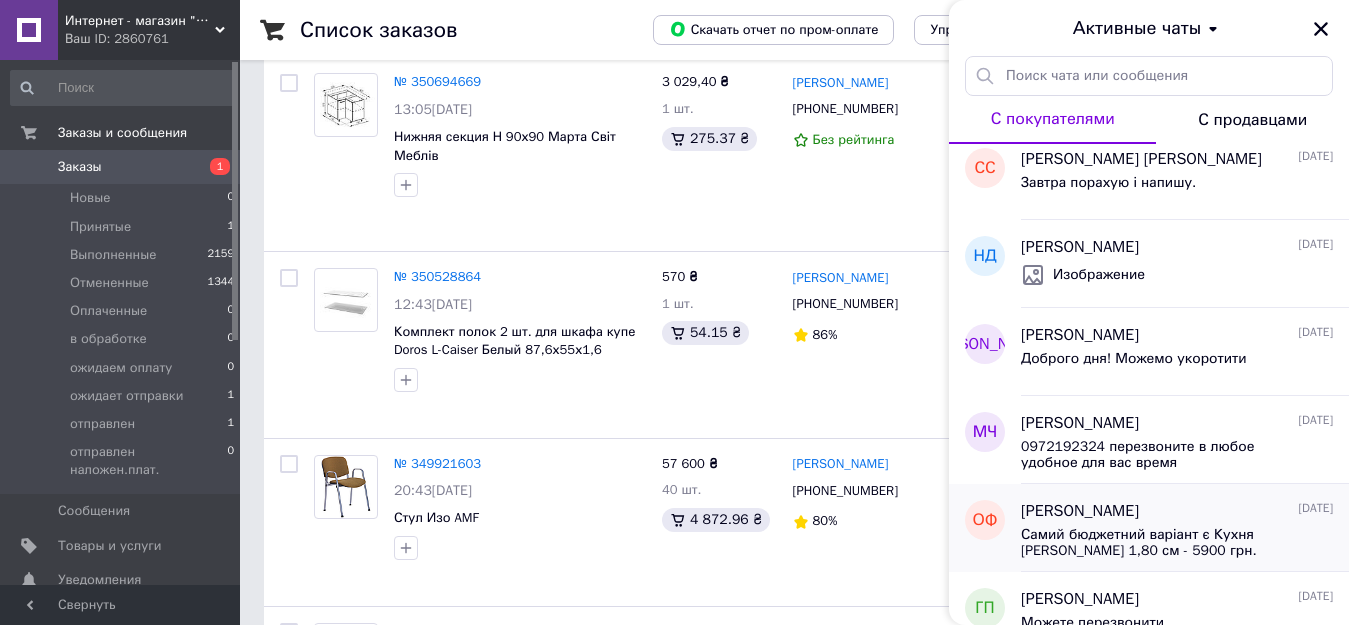 scroll, scrollTop: 0, scrollLeft: 0, axis: both 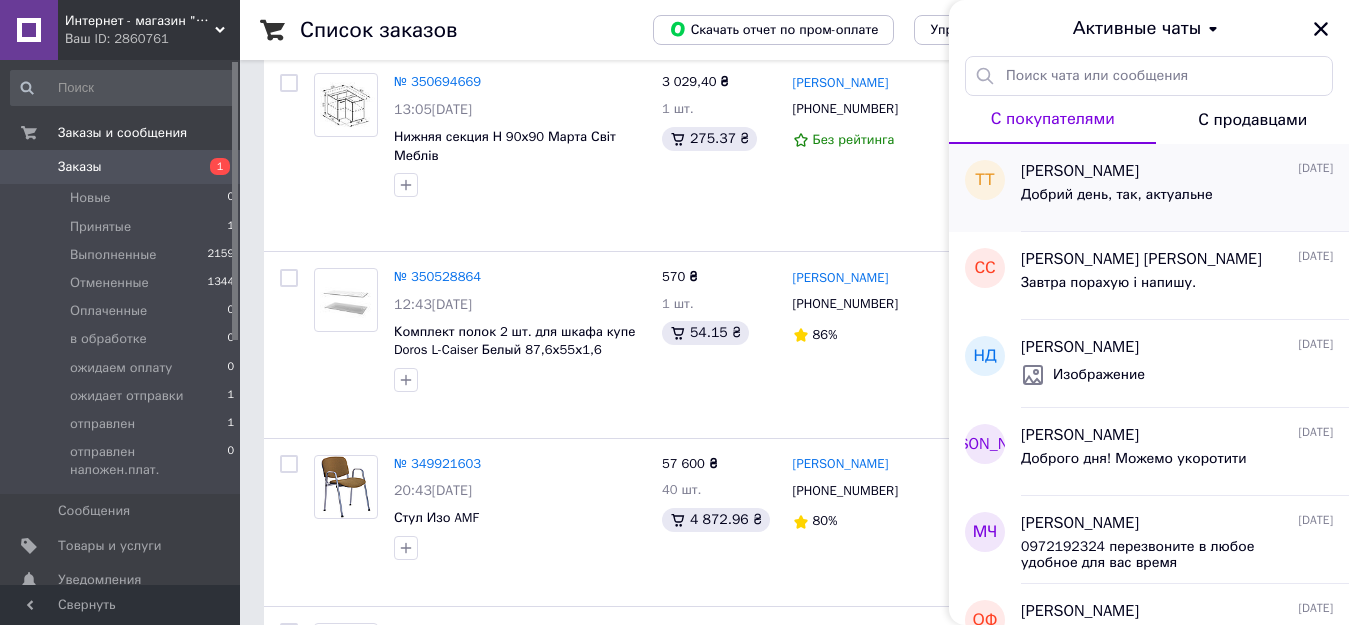 click on "Добрий день, так, актуальне" at bounding box center (1117, 195) 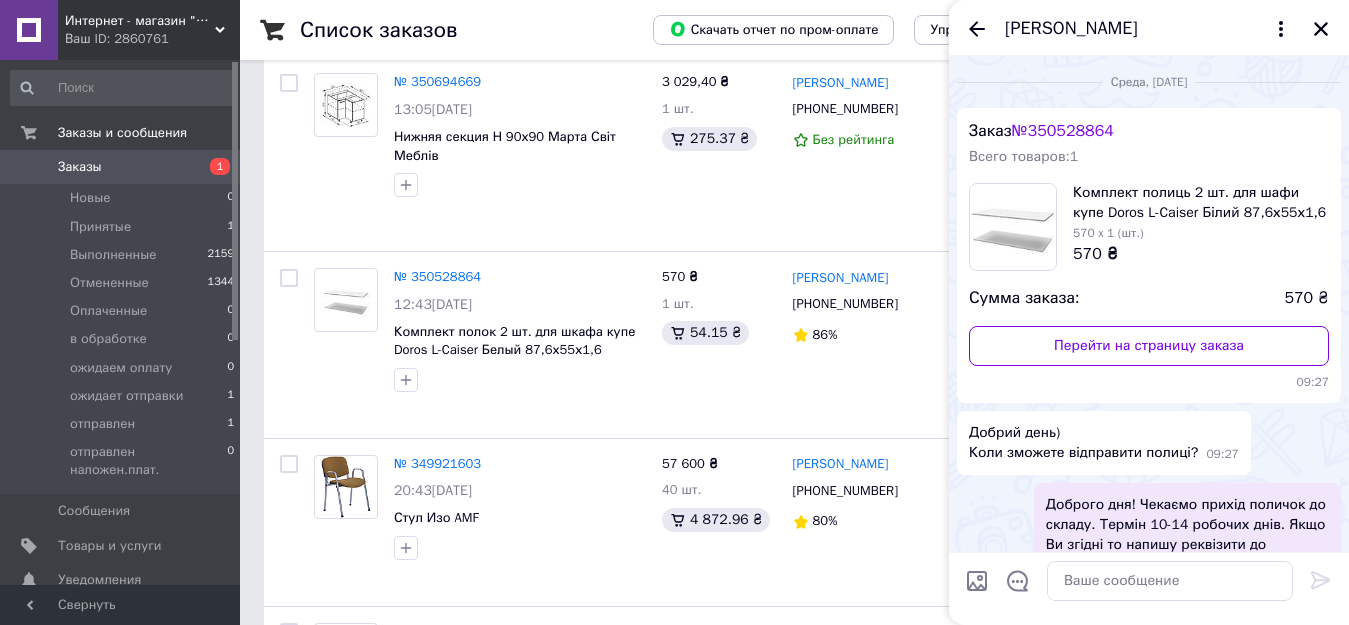 scroll, scrollTop: 740, scrollLeft: 0, axis: vertical 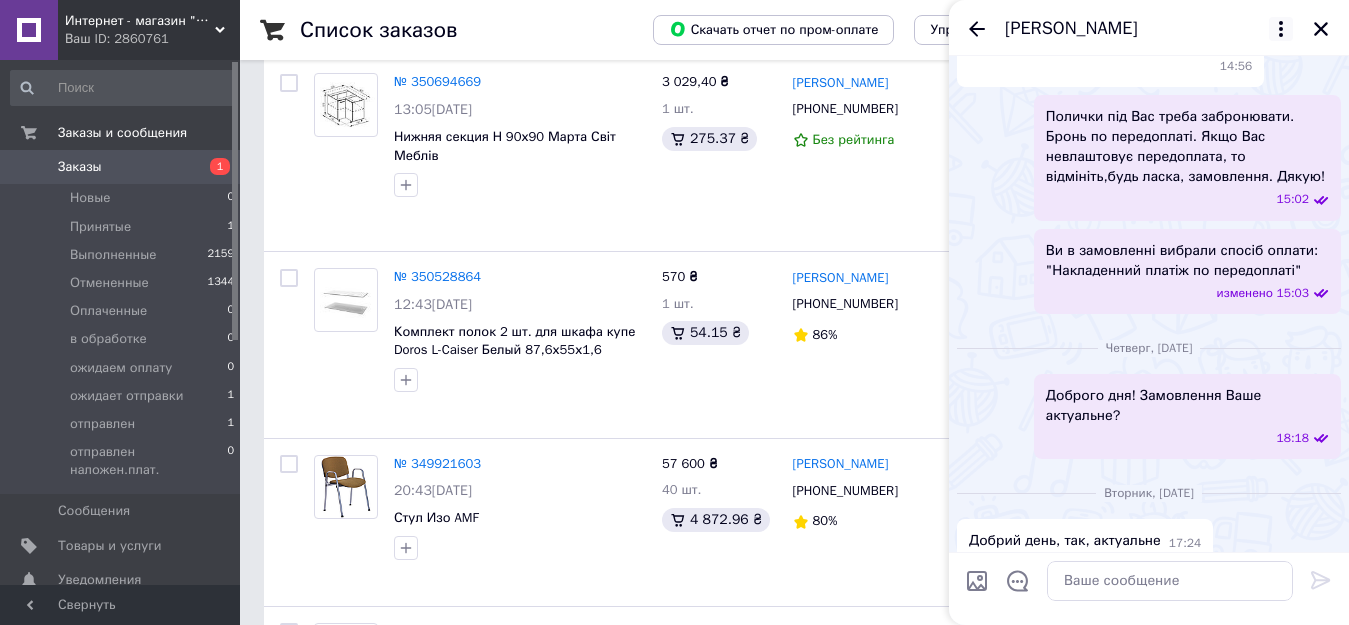 click 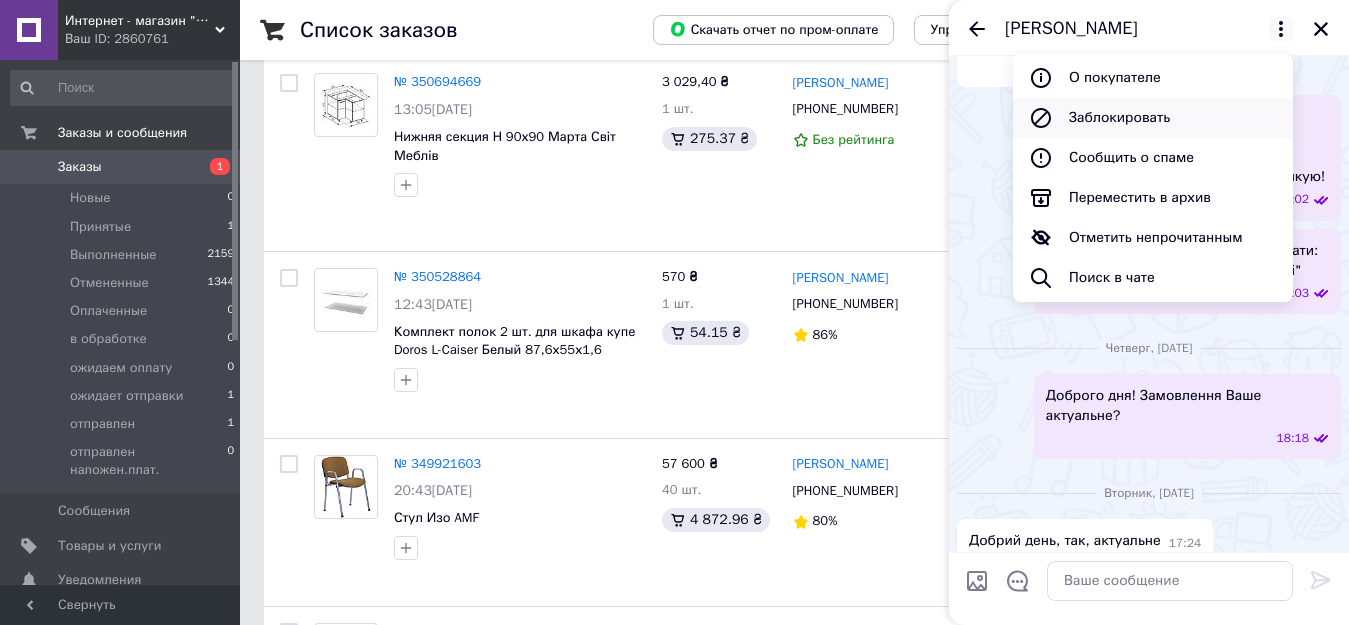 click on "Заблокировать" at bounding box center (1153, 118) 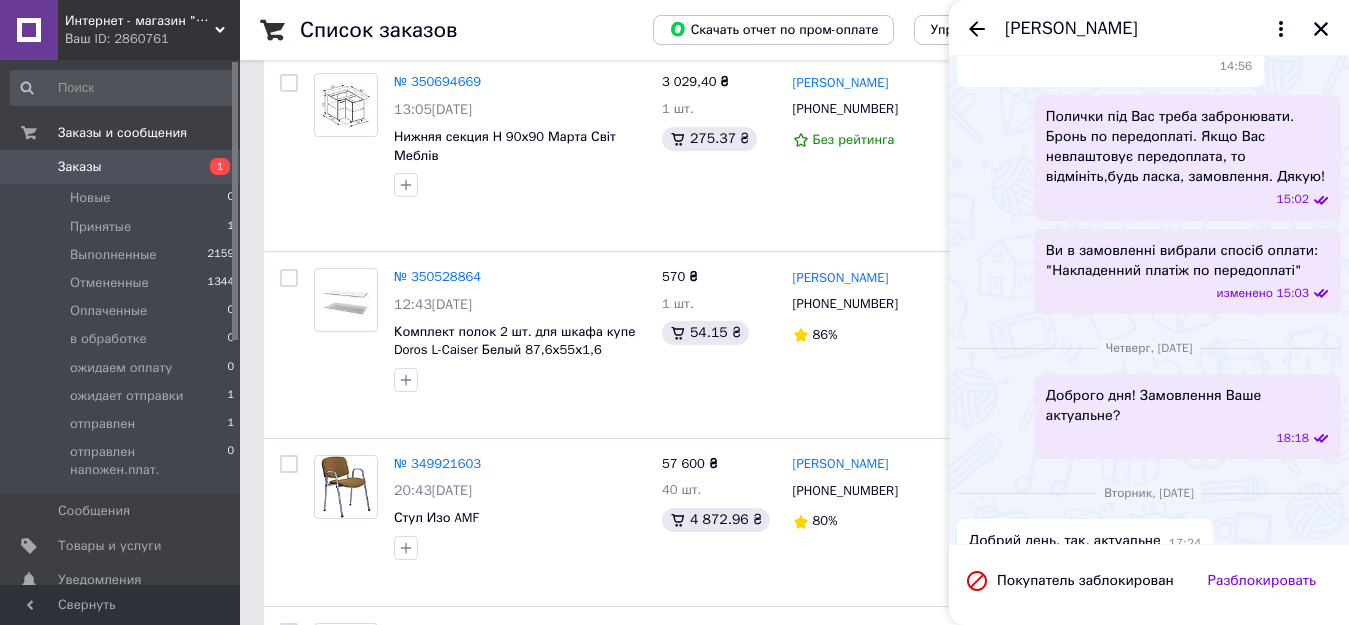 scroll, scrollTop: 748, scrollLeft: 0, axis: vertical 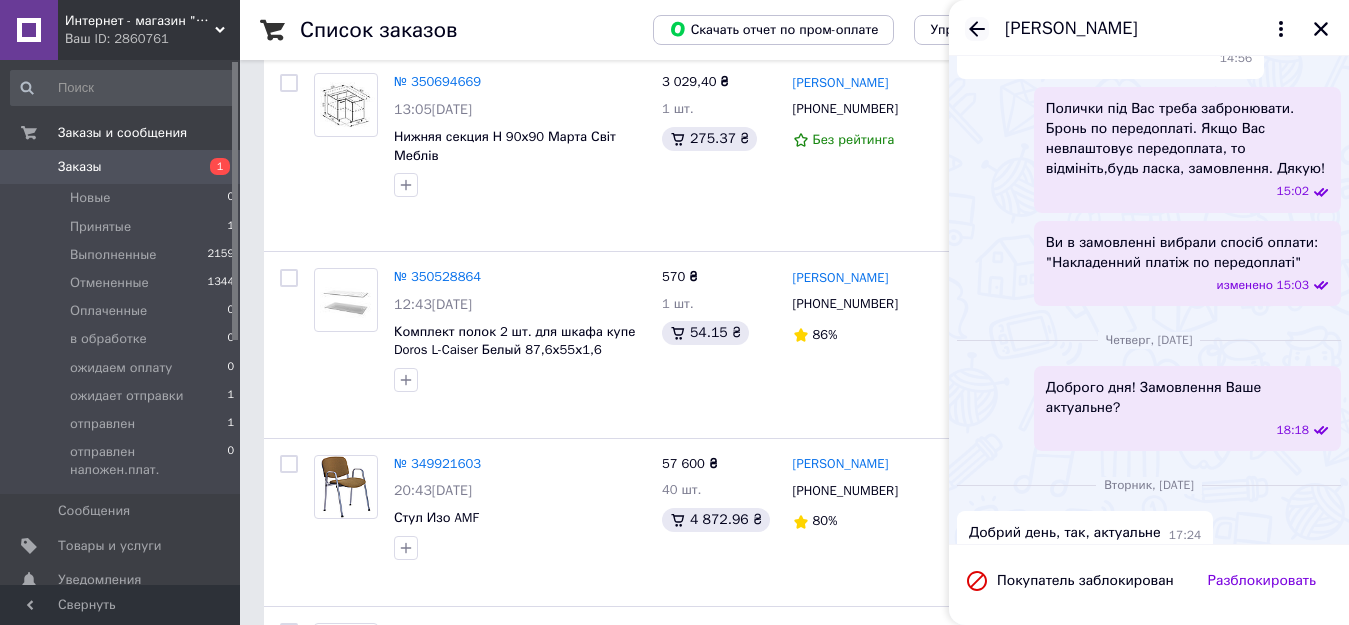 click 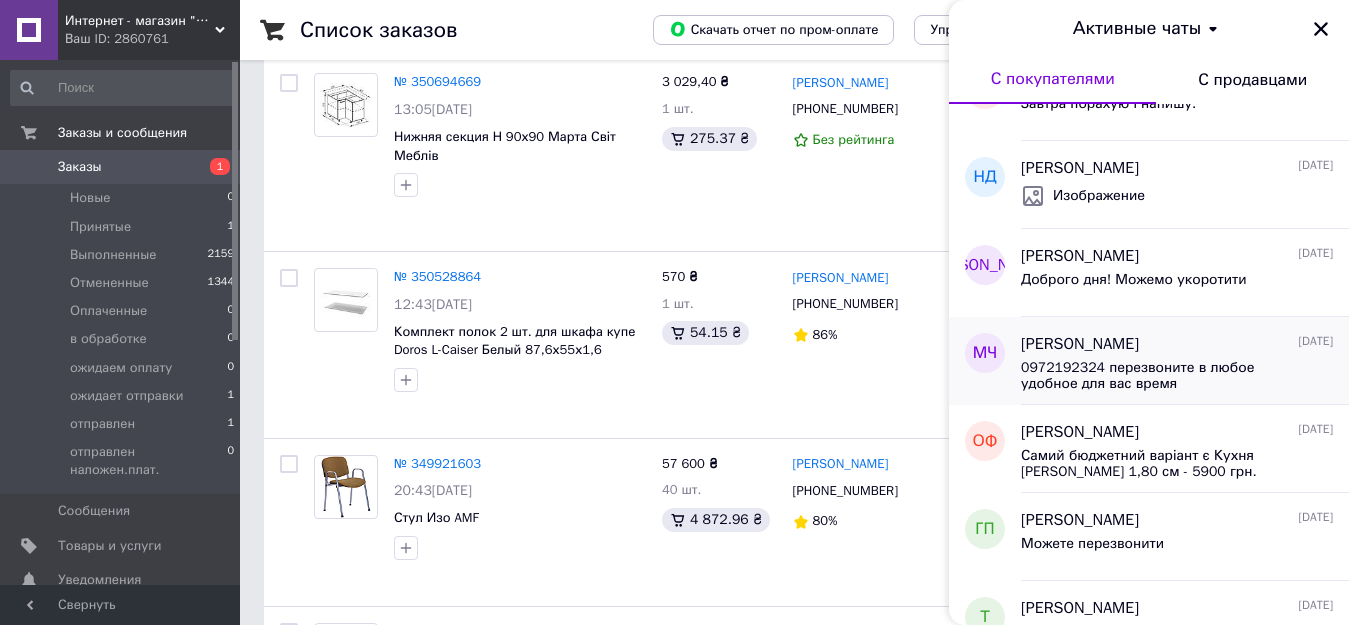 scroll, scrollTop: 0, scrollLeft: 0, axis: both 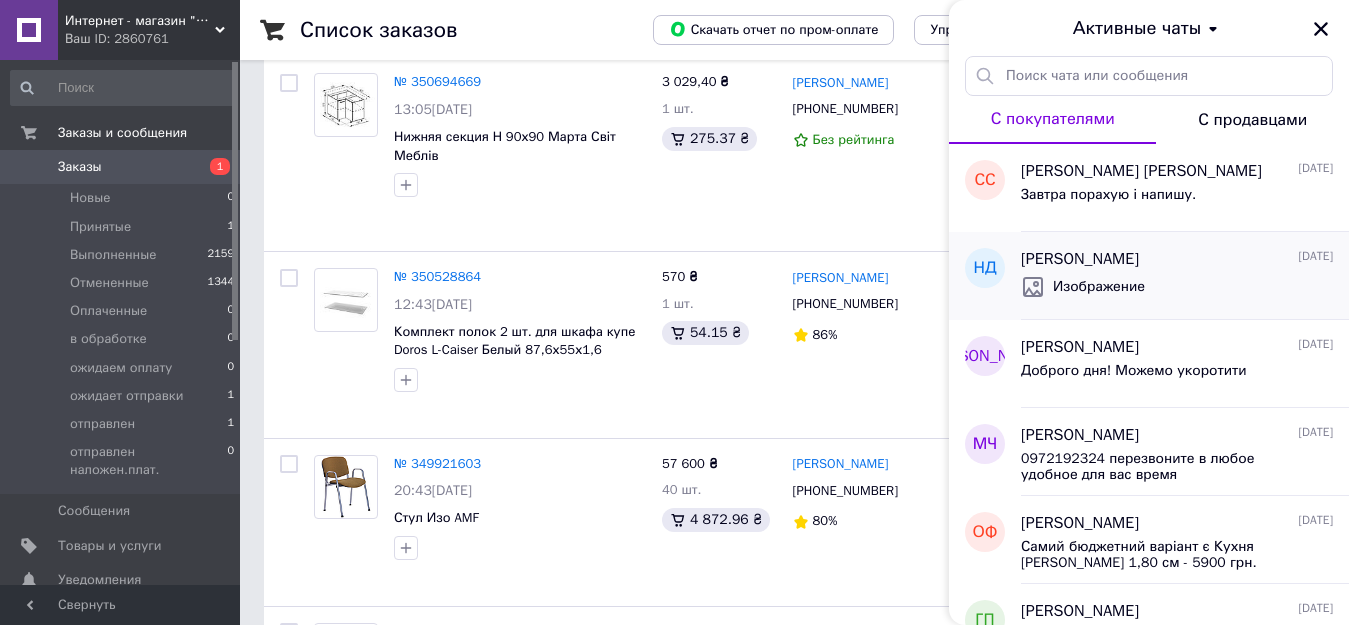 click on "Изображение" at bounding box center (1177, 287) 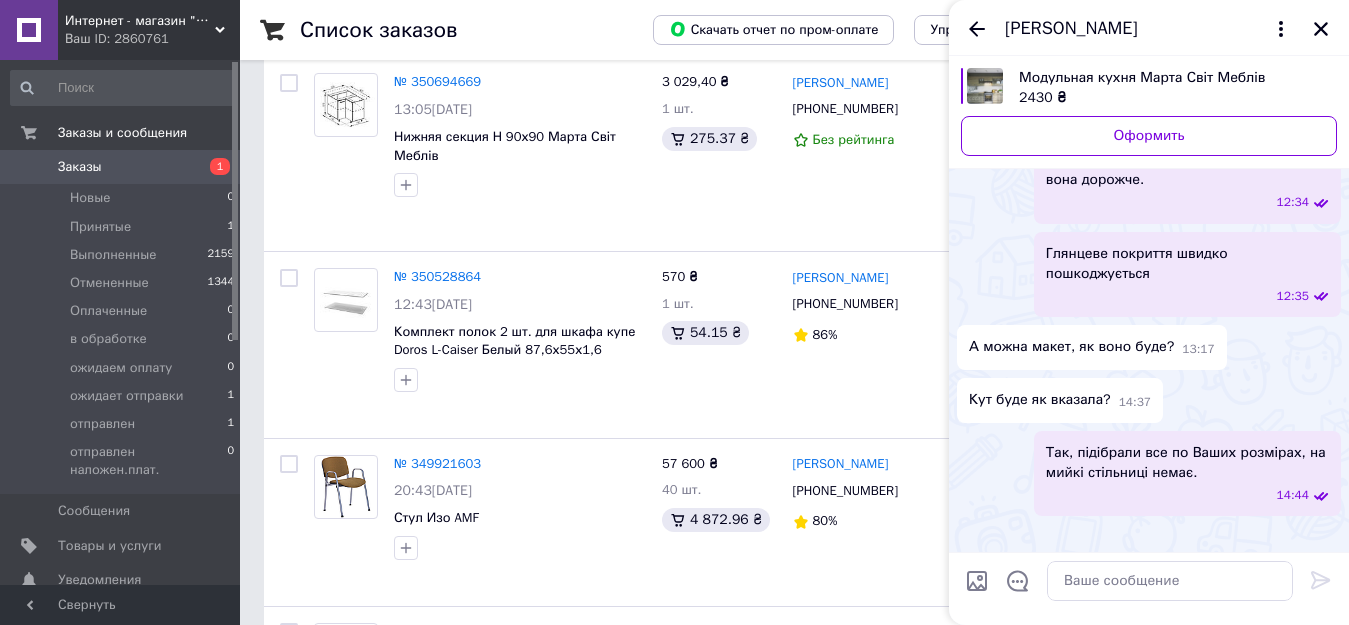 scroll, scrollTop: 1400, scrollLeft: 0, axis: vertical 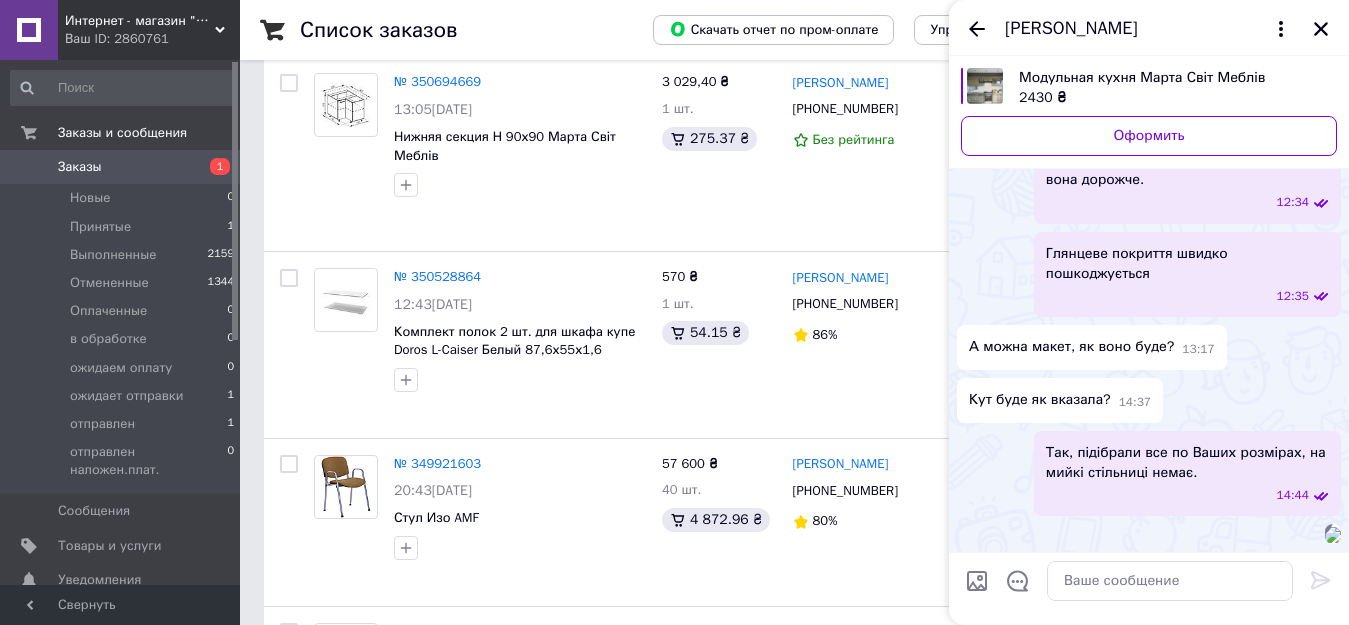 click at bounding box center (1333, 535) 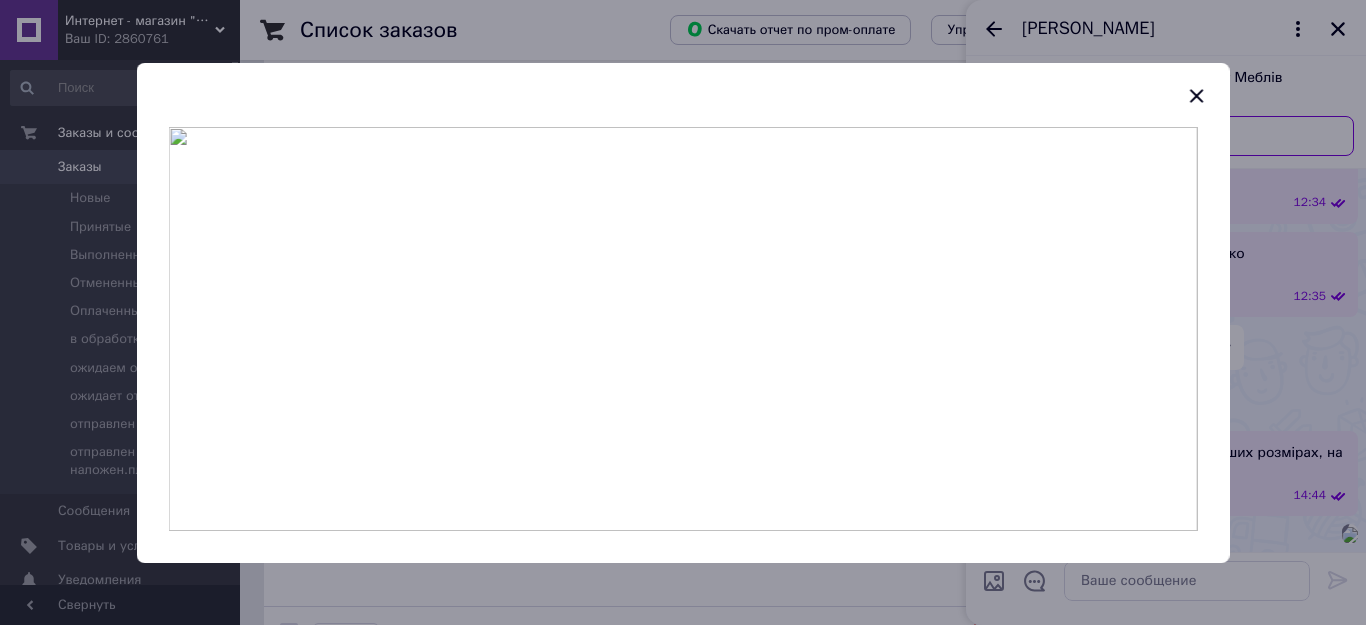 click on "Интернет - магазин   "WagonShop" Ваш ID: 2860761 Сайт Интернет - магазин   "WagonShop" Кабинет покупателя Проверить состояние системы Страница на портале Справка Выйти Заказы и сообщения Заказы 1 Новые 0 Принятые 1 Выполненные 2159 Отмененные 1344 Оплаченные 0 в обработке 0 ожидаем оплату 0 ожидает отправки 1 отправлен 1 отправлен наложен.плат. 0 Сообщения 0 Товары и услуги Уведомления 0 0 Показатели работы компании Панель управления Отзывы Покупатели Каталог ProSale Аналитика Инструменты вебмастера и SEO Управление сайтом Маркет   ,  1" at bounding box center (674, 1425) 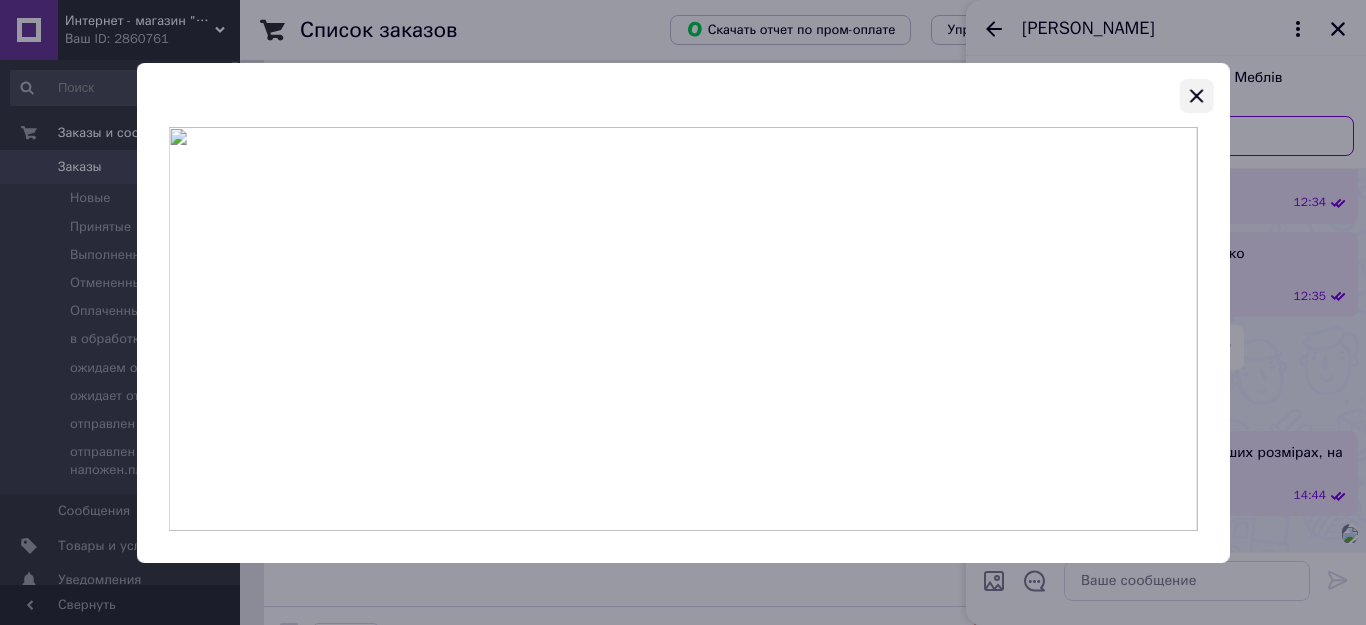 click 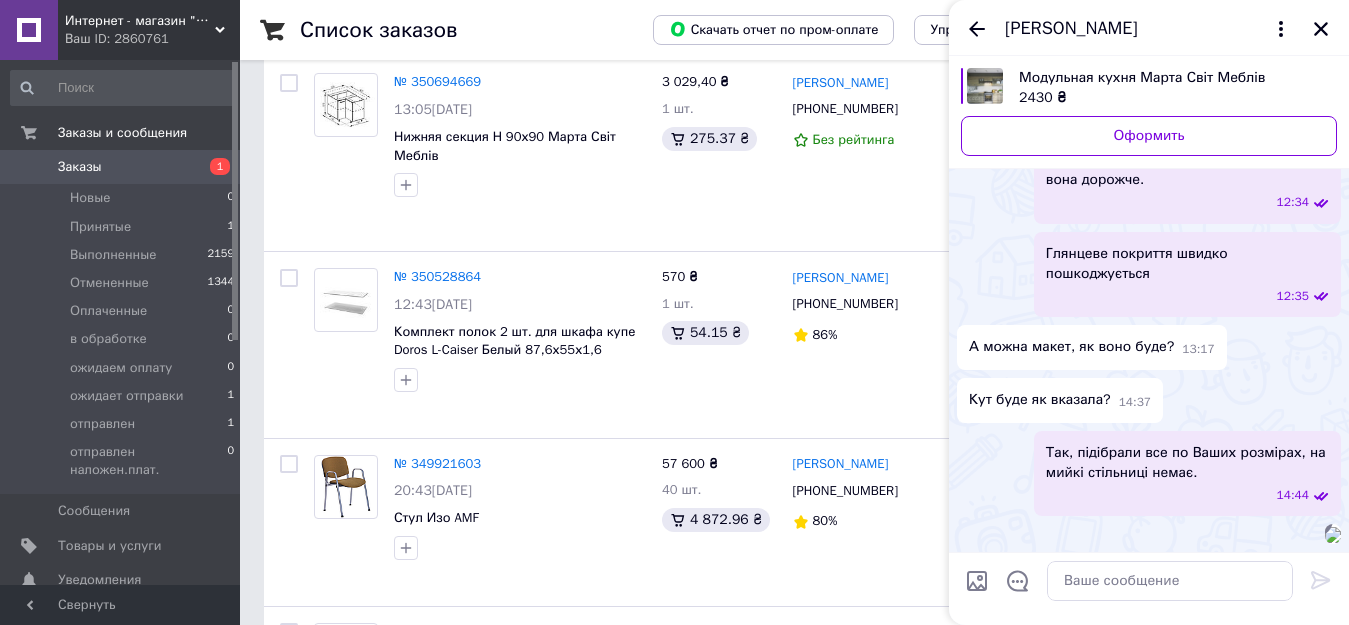 drag, startPoint x: 1160, startPoint y: 373, endPoint x: 1037, endPoint y: 410, distance: 128.44453 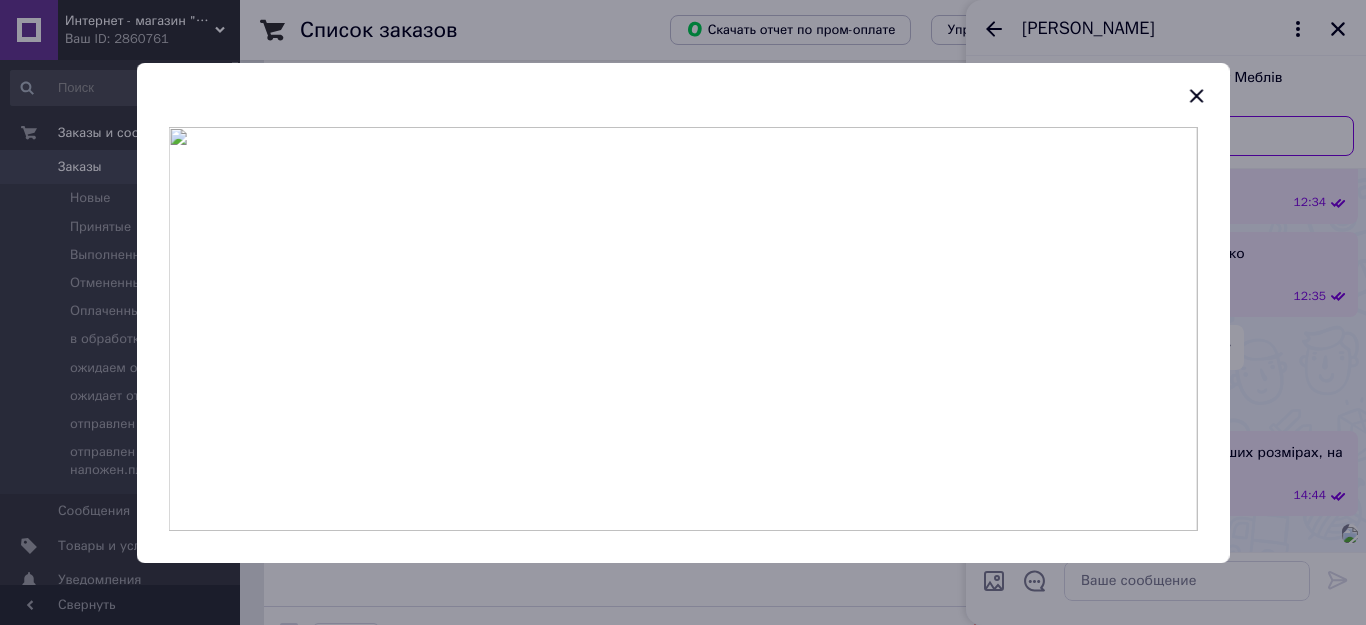 click at bounding box center [674, 3551] 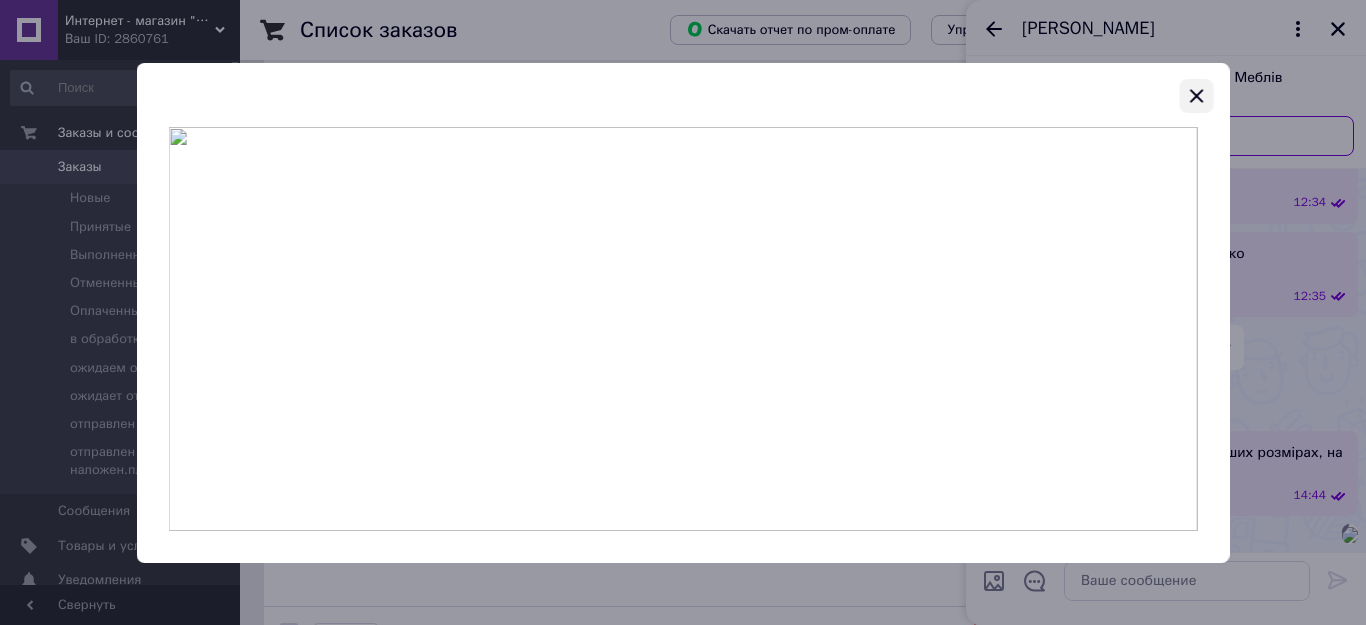 click 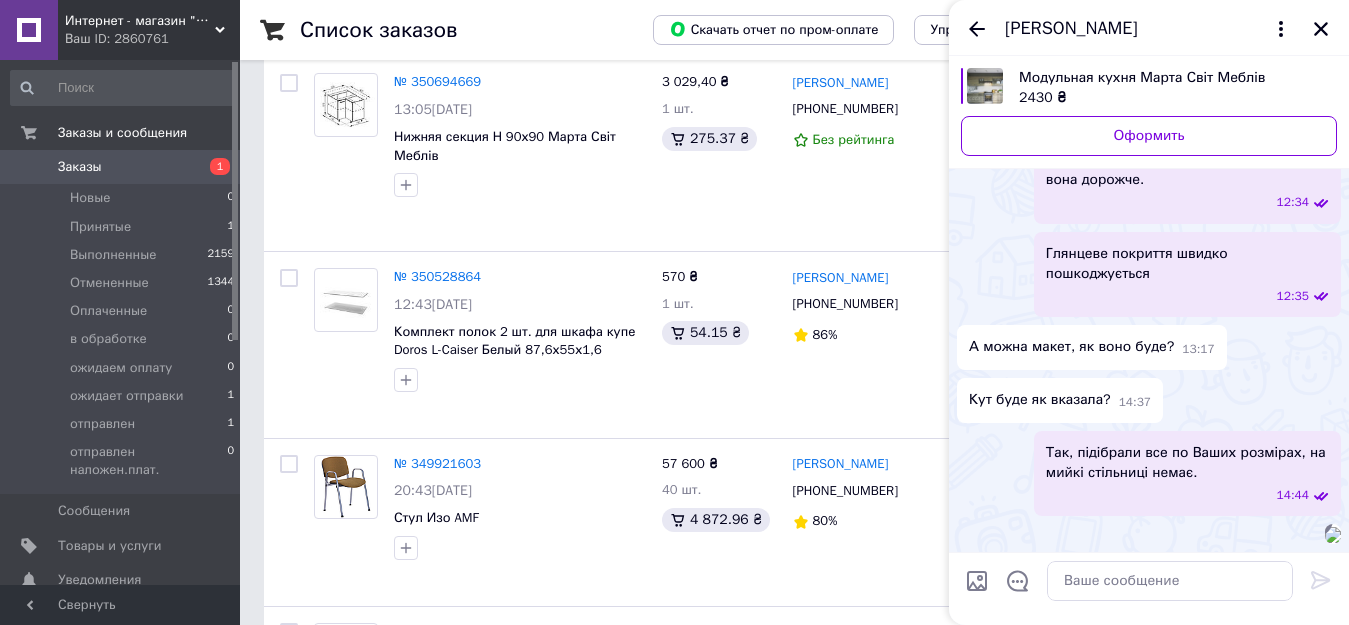 click on "Так, підібрали все по Ваших розмірах, на мийкі стільниці немає." at bounding box center (1187, 463) 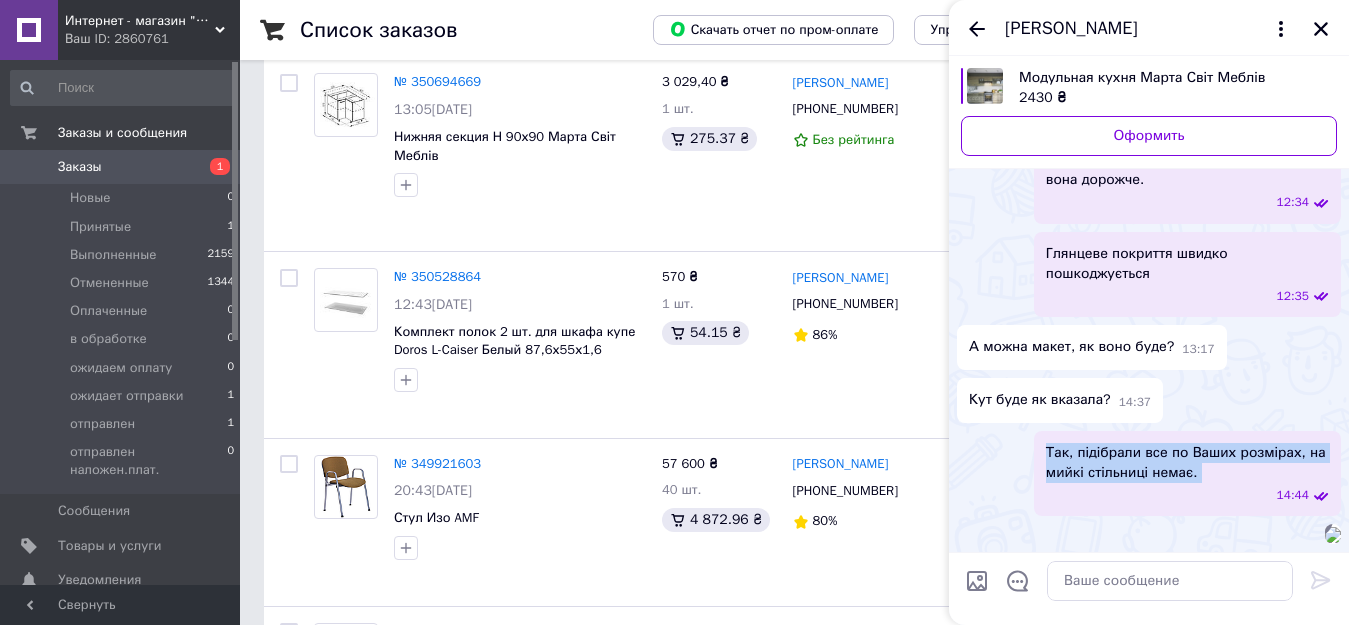 click on "Так, підібрали все по Ваших розмірах, на мийкі стільниці немає." at bounding box center [1187, 463] 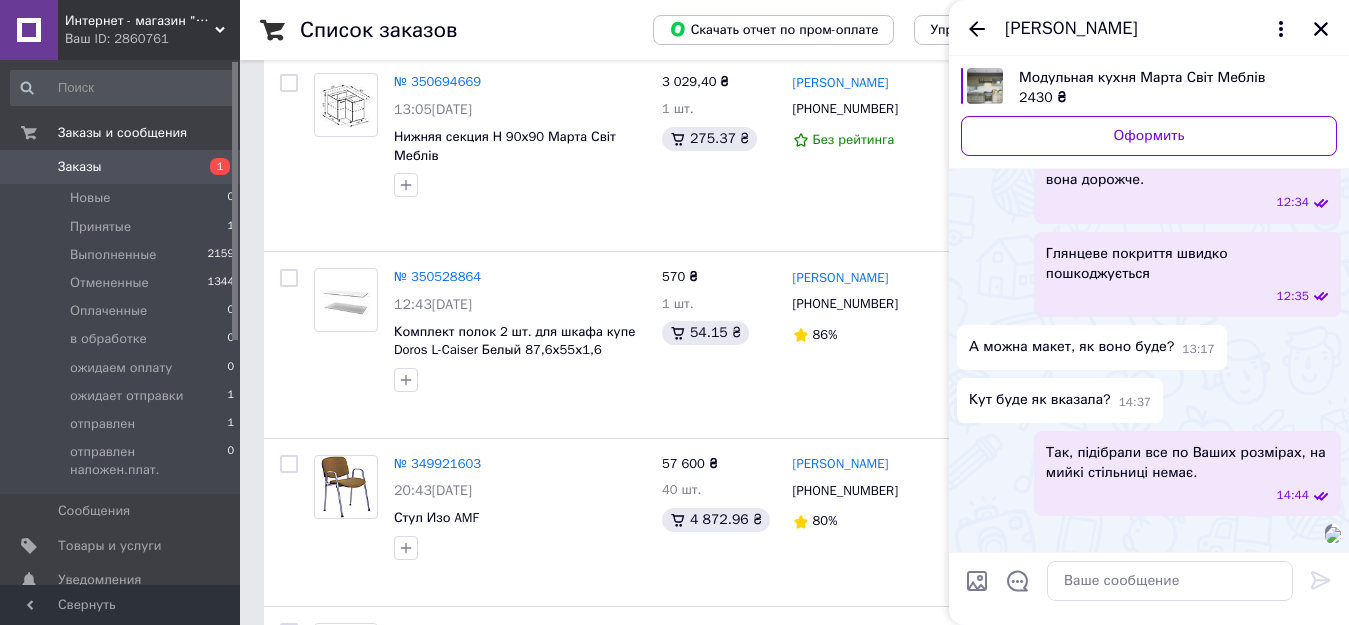 click on "Так, підібрали все по Ваших розмірах, на мийкі стільниці немає. 14:44" at bounding box center (1187, 473) 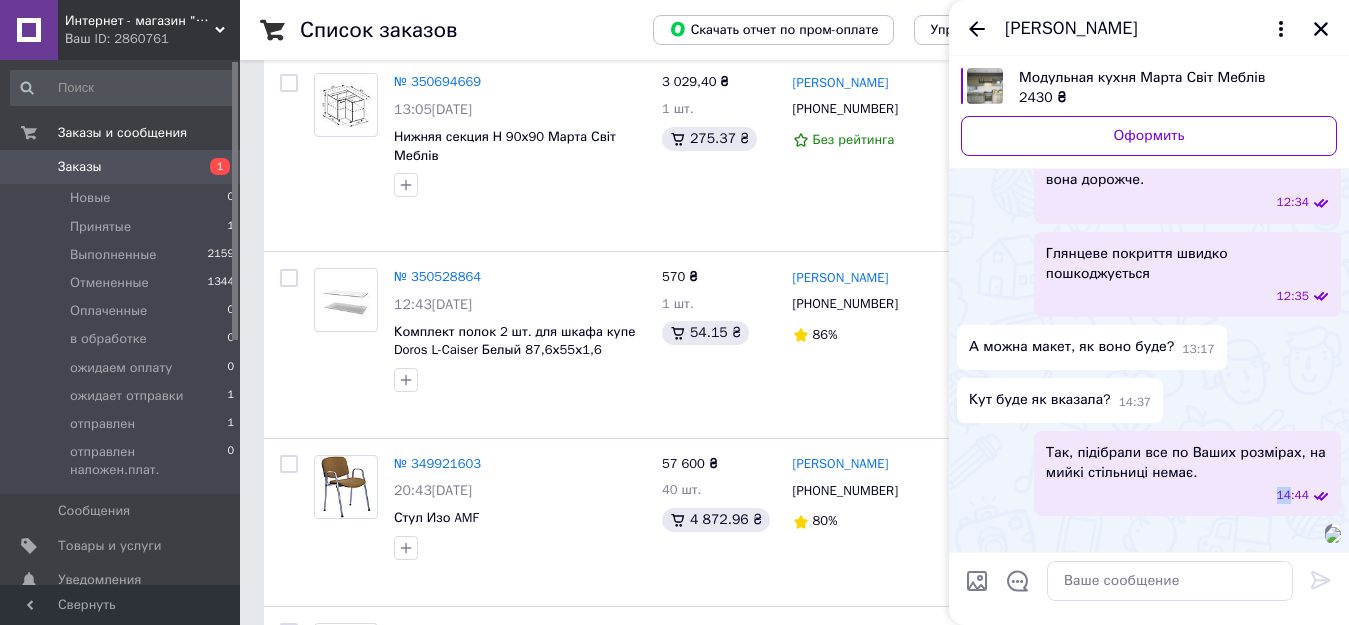 click on "Так, підібрали все по Ваших розмірах, на мийкі стільниці немає. 14:44" at bounding box center (1187, 473) 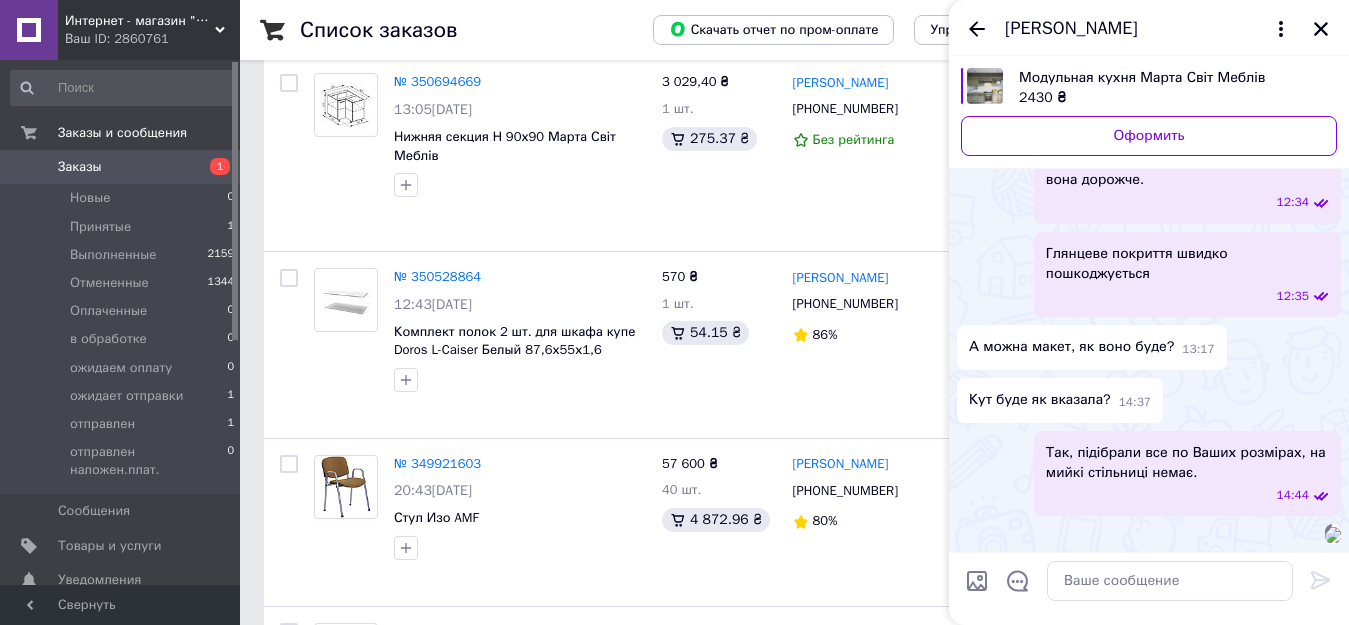 click on "Кут буде як вказала? 14:37" at bounding box center (1060, 400) 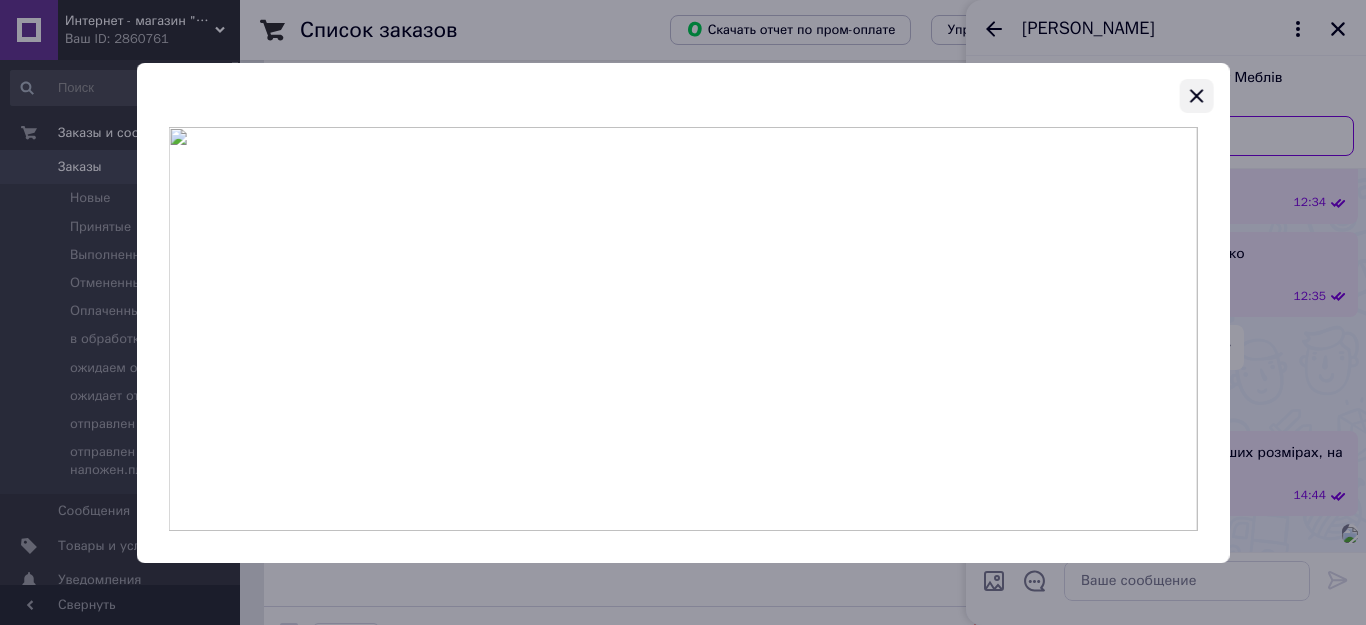 click 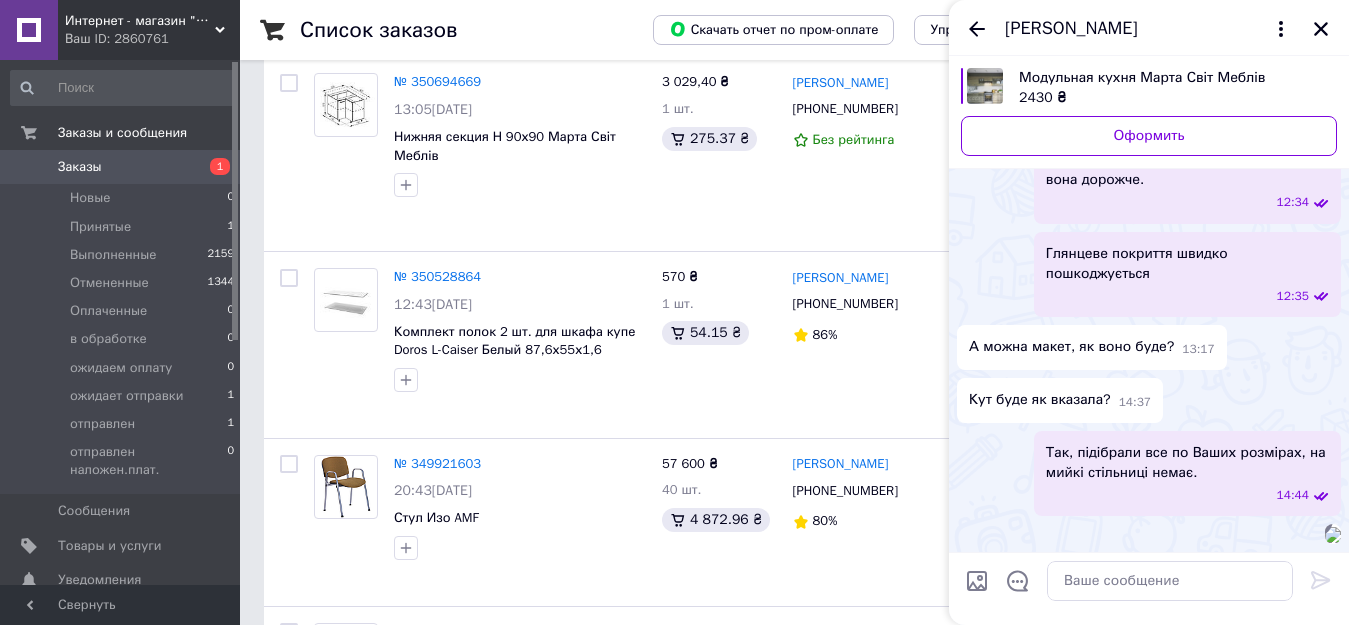 click on "пятница, 04.07.2025 Кухня Березня СМ Варіант 4 Світ Меблів 2430 ₴ Оформить Добрий день.  Мене цікавить варіант такої кухні, але за моєю комплектацією. Це можливо? 10:27 Доброго дня! Так, можливо. Це модульна система. Підбирається потрібна Вам комплектація, колір, стільниці (колір, довжина) 10:38 10:42 Ось так має бути 10:42 Лише низ без верха. Плюс стільниця, а там де мийка не треба 10:42 В такій комплектації кухня ціна - 8400 грн. 11:37 Колір кухні  "Дуб сонома" 11:38 Модульная кухня Марта Світ Меблів 2430 ₴ Оформить Це із стільницею? 12:09 Так, зі стільнице 2 мм, до стільниці від стіни плінтус" at bounding box center [1149, -222] 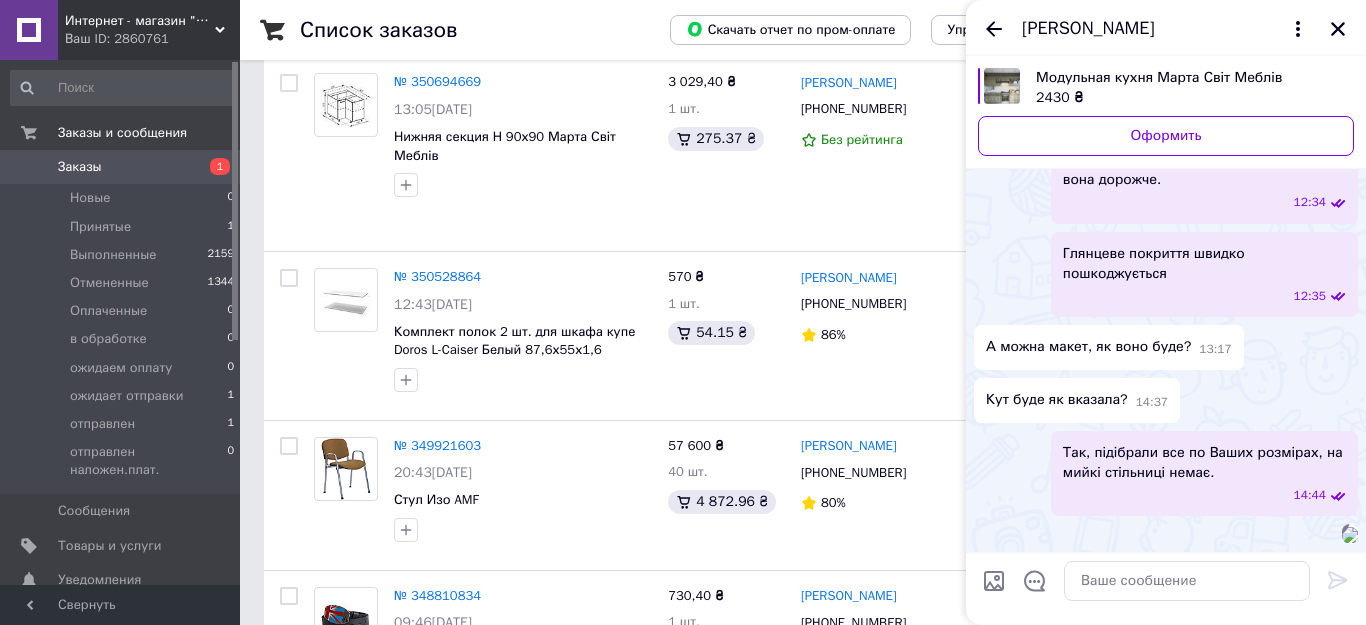 click at bounding box center (1350, 535) 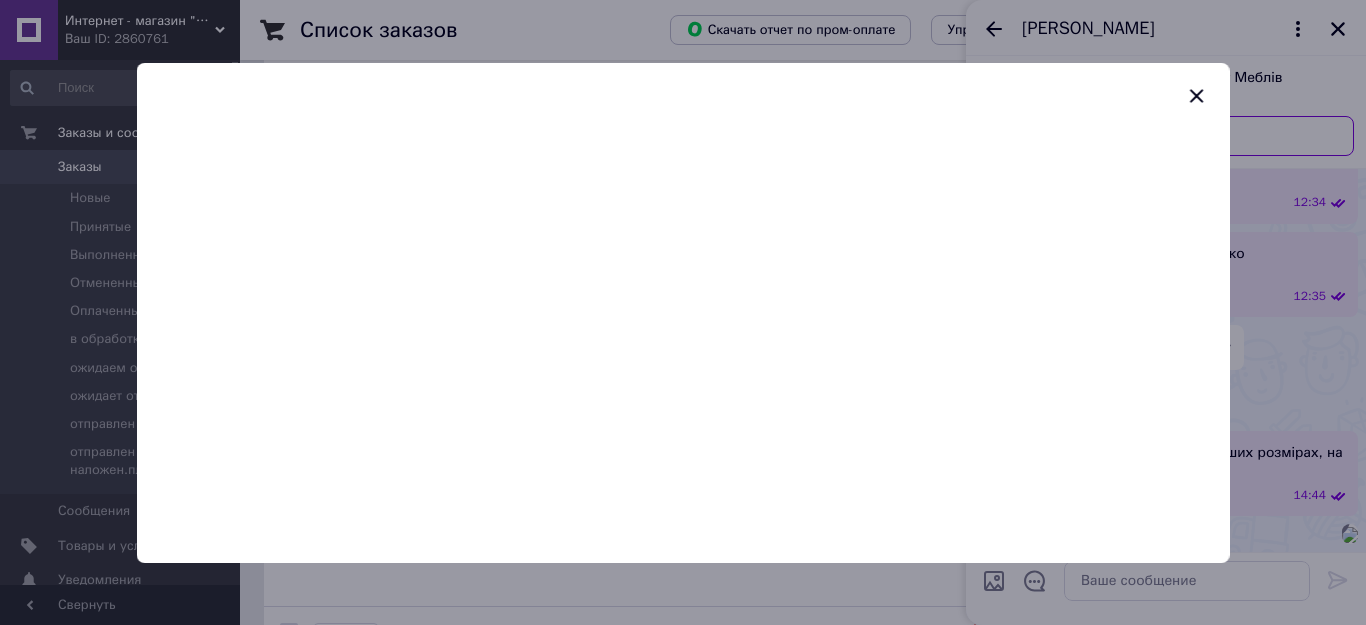 click at bounding box center [683, 312] 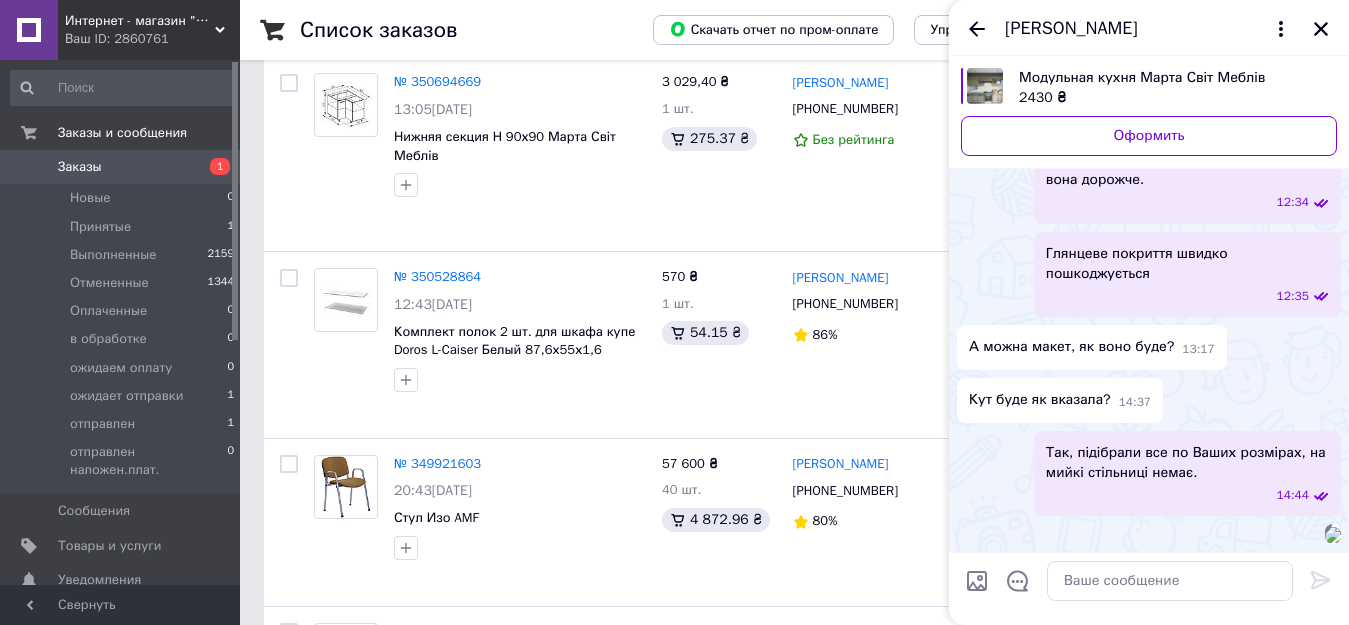click at bounding box center [1333, 535] 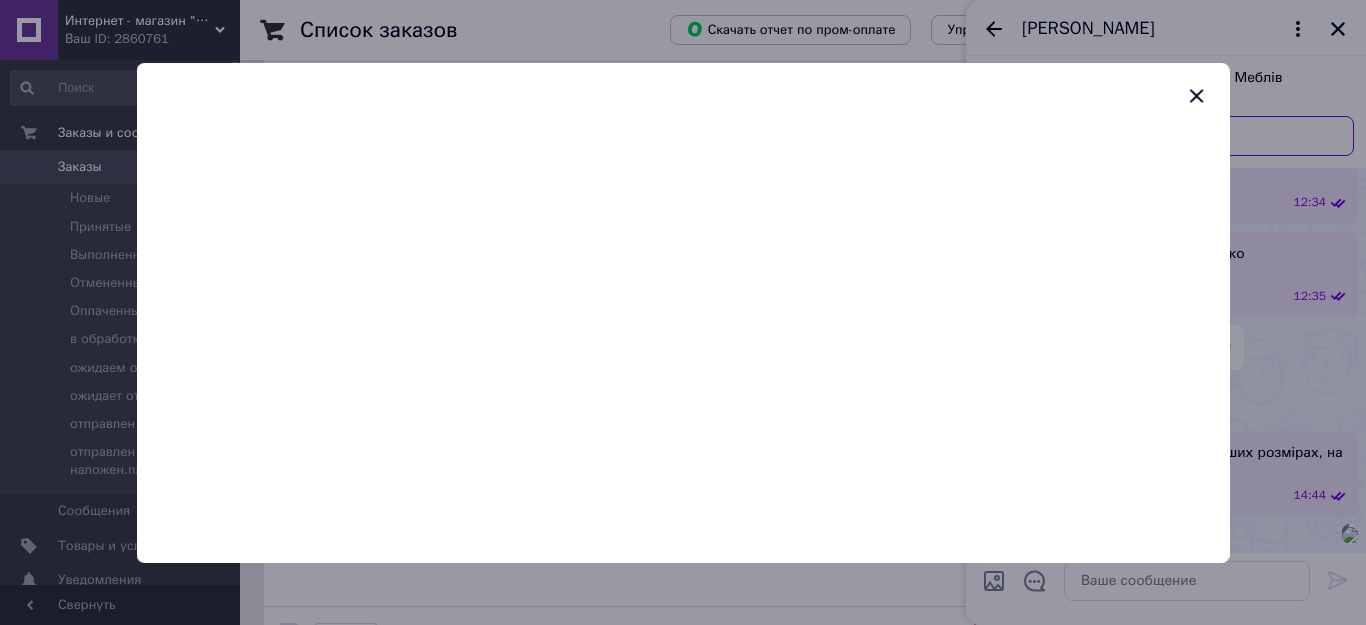 click on "Интернет - магазин   "WagonShop" Ваш ID: 2860761 Сайт Интернет - магазин   "WagonShop" Кабинет покупателя Проверить состояние системы Страница на портале Справка Выйти Заказы и сообщения Заказы 1 Новые 0 Принятые 1 Выполненные 2159 Отмененные 1344 Оплаченные 0 в обработке 0 ожидаем оплату 0 ожидает отправки 1 отправлен 1 отправлен наложен.плат. 0 Сообщения 0 Товары и услуги Уведомления 0 0 Показатели работы компании Панель управления Отзывы Покупатели Каталог ProSale Аналитика Инструменты вебмастера и SEO Управление сайтом Маркет   ,  1" at bounding box center (674, 1425) 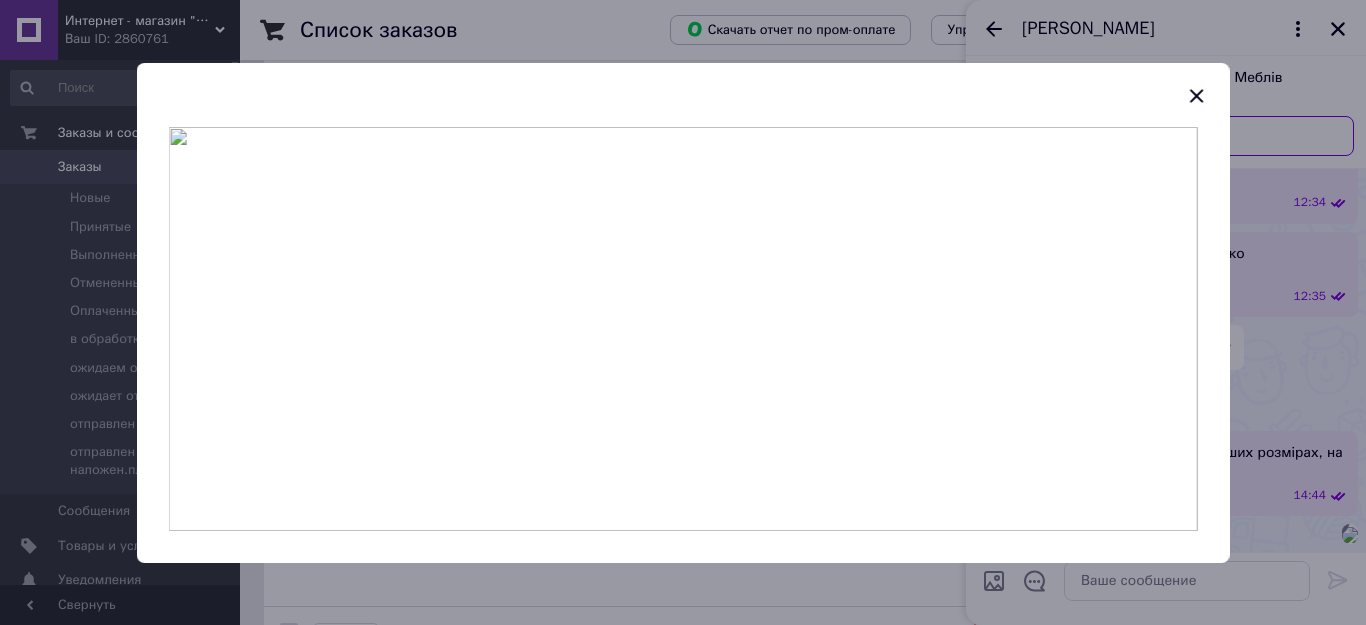 click at bounding box center [683, 312] 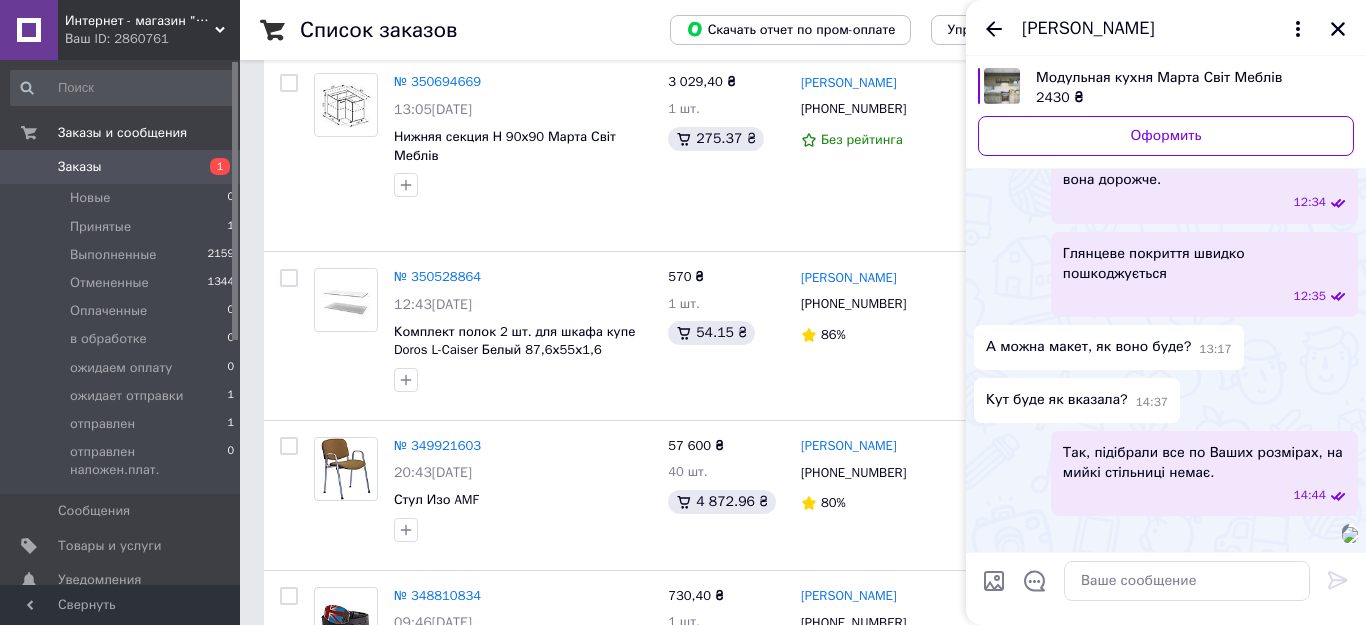 click at bounding box center [1350, 535] 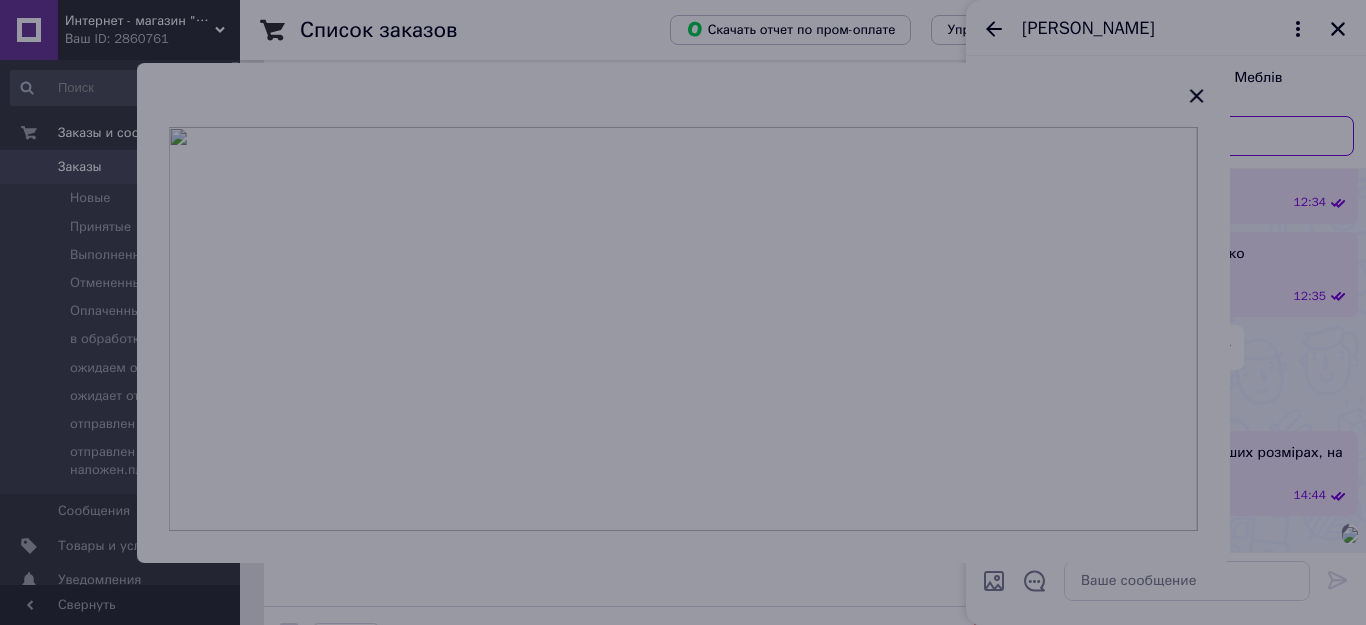 click at bounding box center [683, 312] 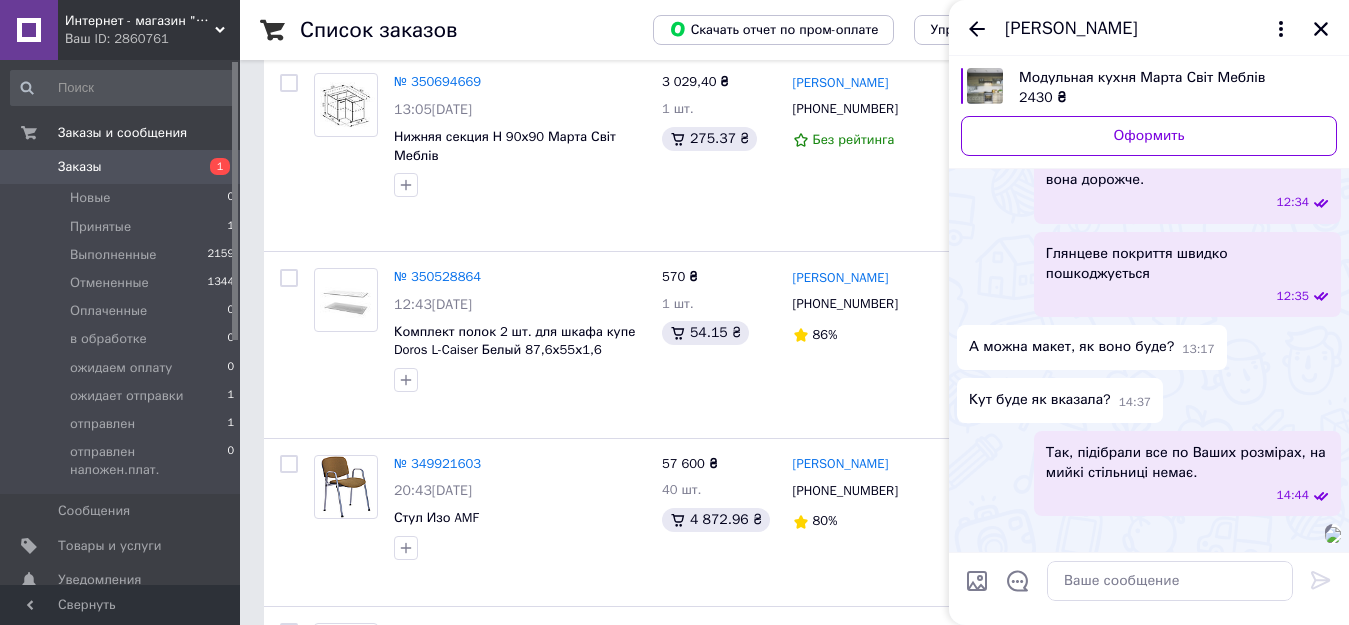 click on "Глянцеве покриття швидко пошкоджується 12:35" at bounding box center [1187, 274] 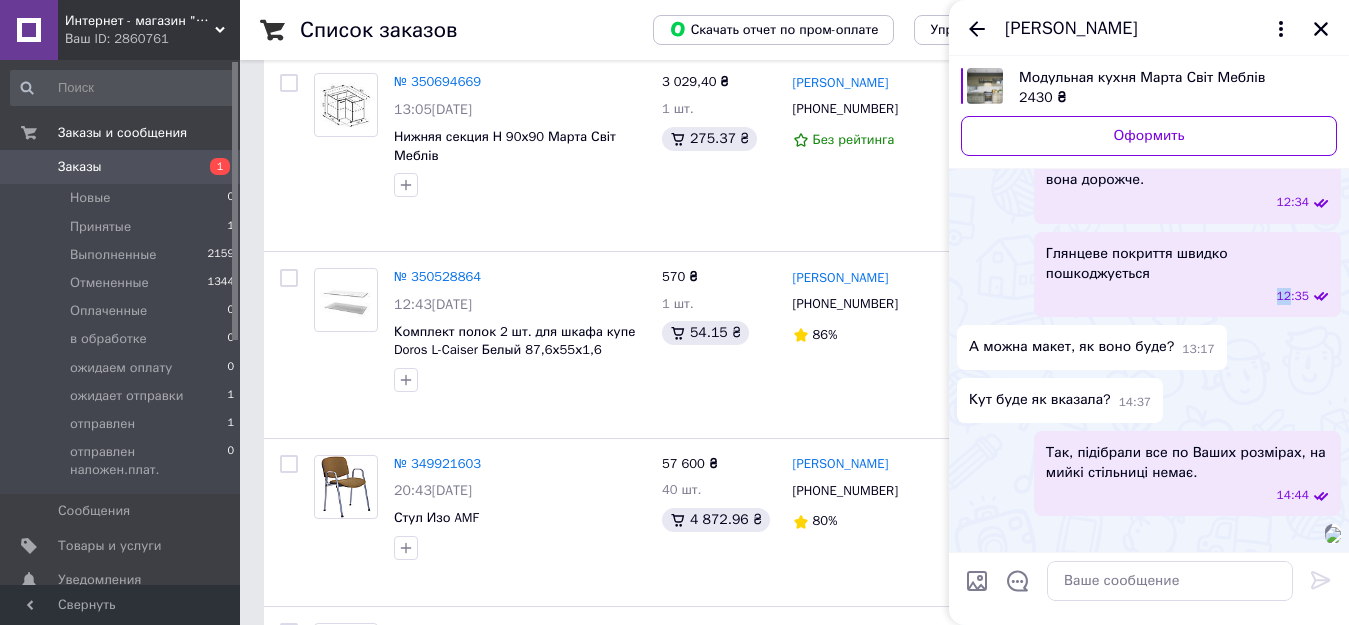 click on "Глянцеве покриття швидко пошкоджується 12:35" at bounding box center (1187, 274) 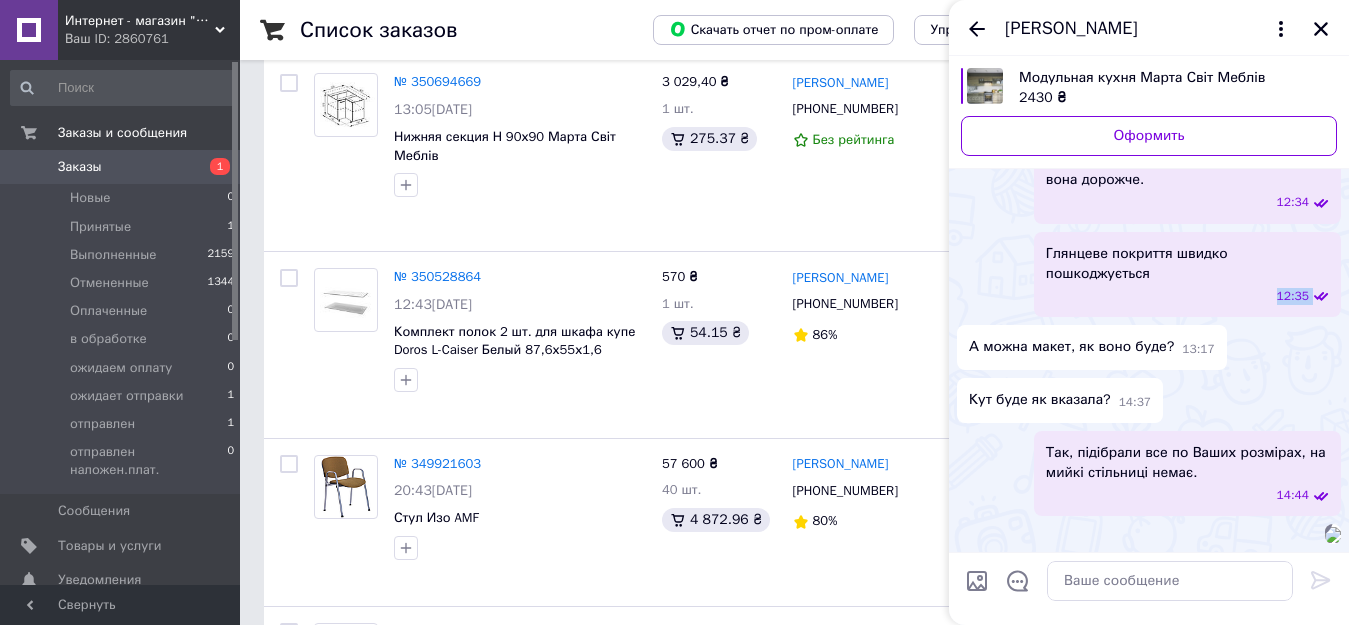 click on "Глянцеве покриття швидко пошкоджується 12:35" at bounding box center [1187, 274] 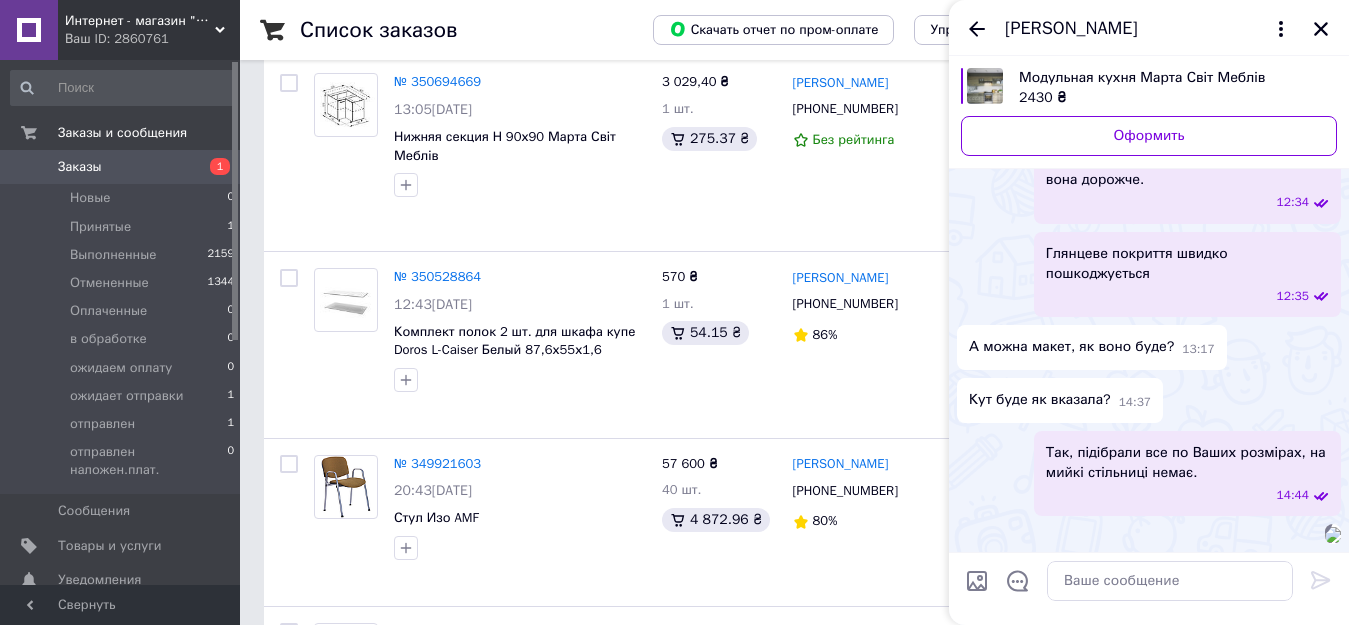 click on "Так, підібрали все по Ваших розмірах, на мийкі стільниці немає. 14:44" at bounding box center [1149, 473] 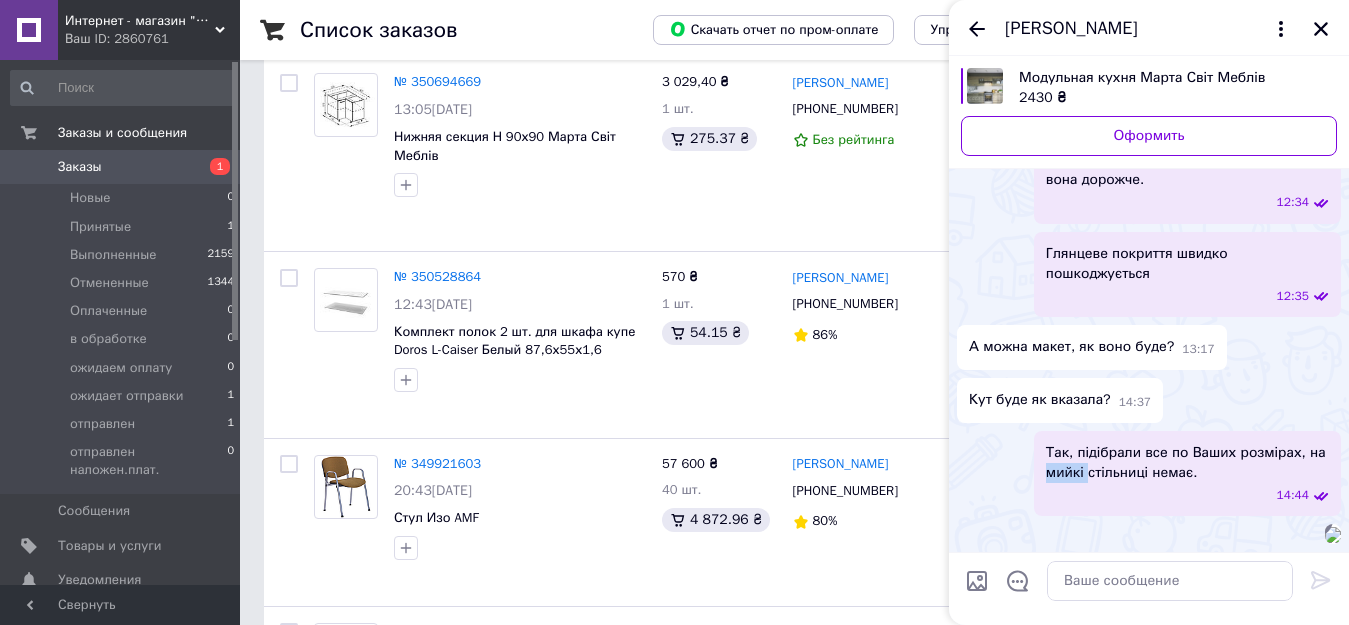 click on "Так, підібрали все по Ваших розмірах, на мийкі стільниці немає. 14:44" at bounding box center [1187, 473] 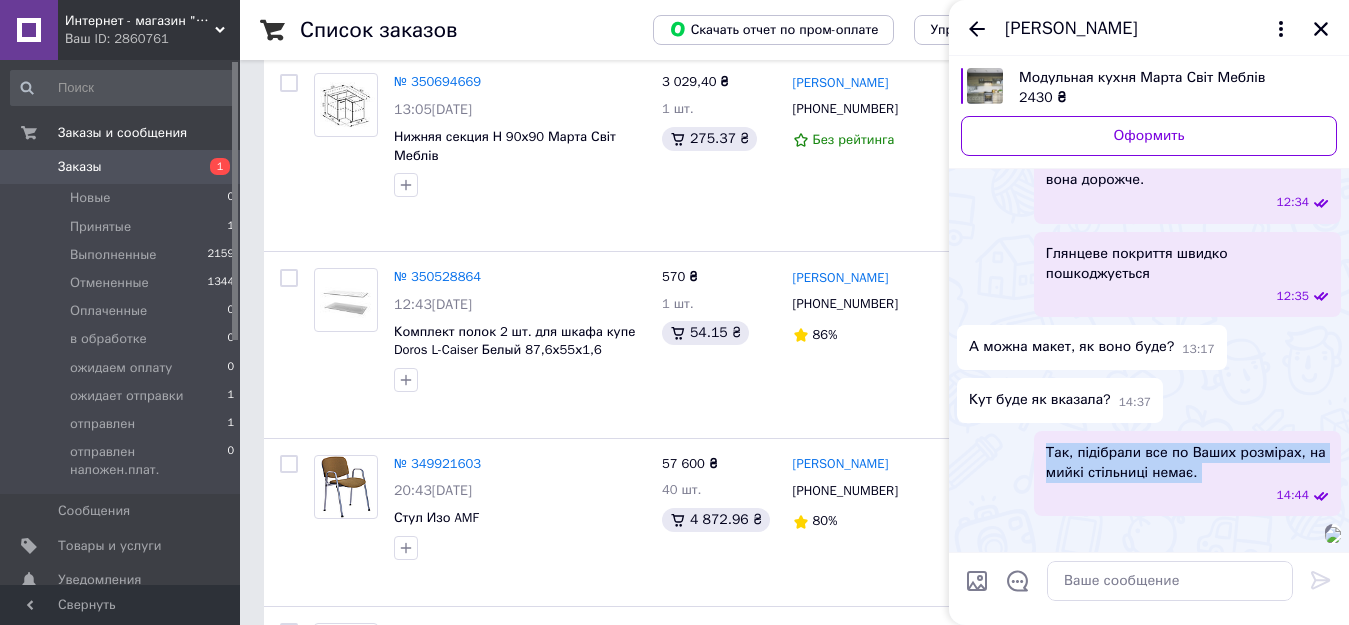 click on "Так, підібрали все по Ваших розмірах, на мийкі стільниці немає. 14:44" at bounding box center [1187, 473] 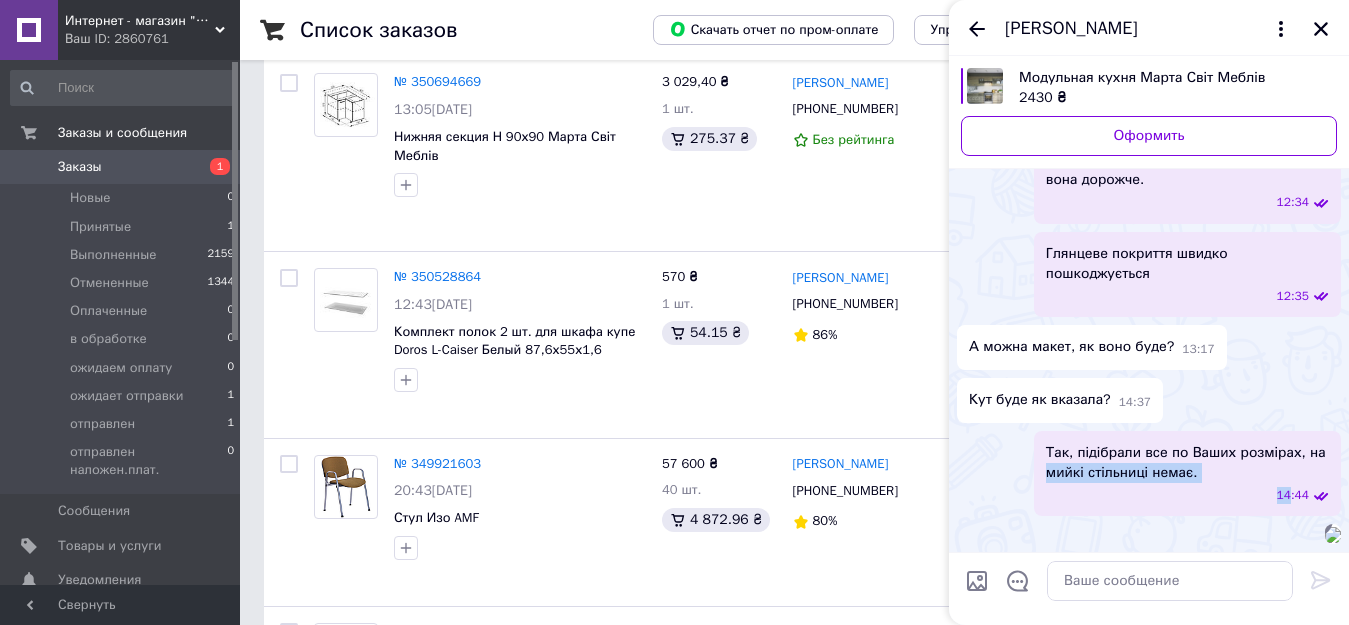 drag, startPoint x: 1036, startPoint y: 384, endPoint x: 1136, endPoint y: 399, distance: 101.118744 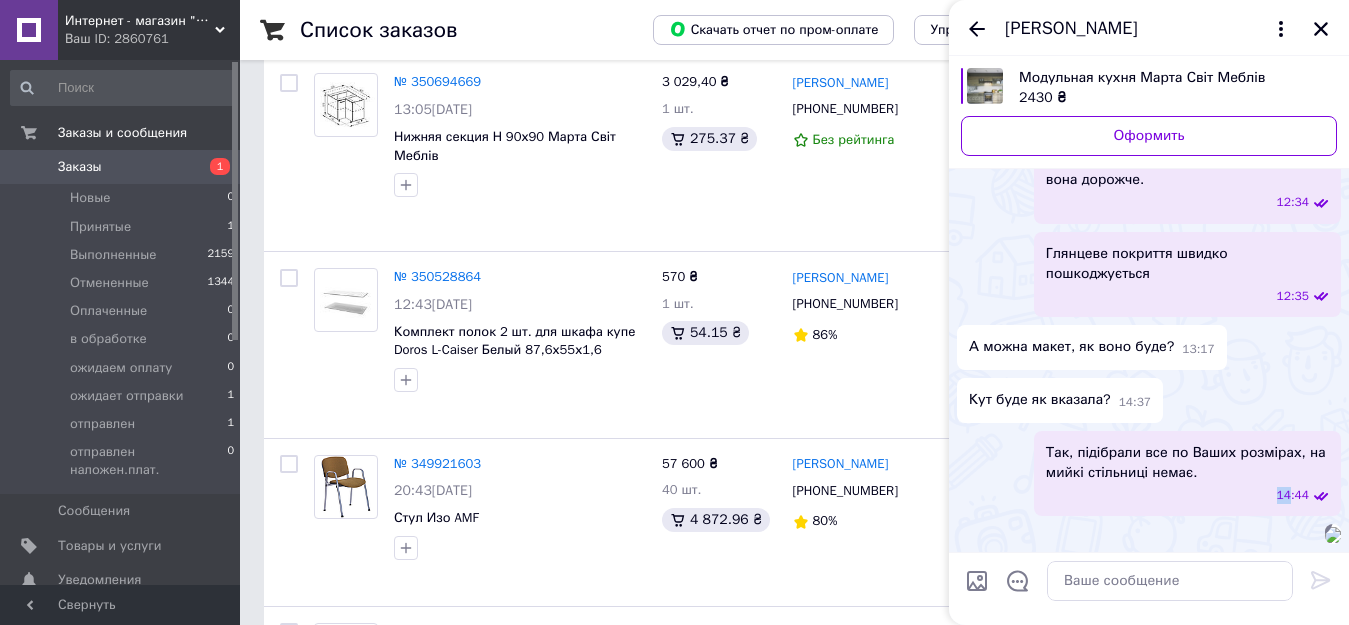 click on "14:44" at bounding box center (1191, 495) 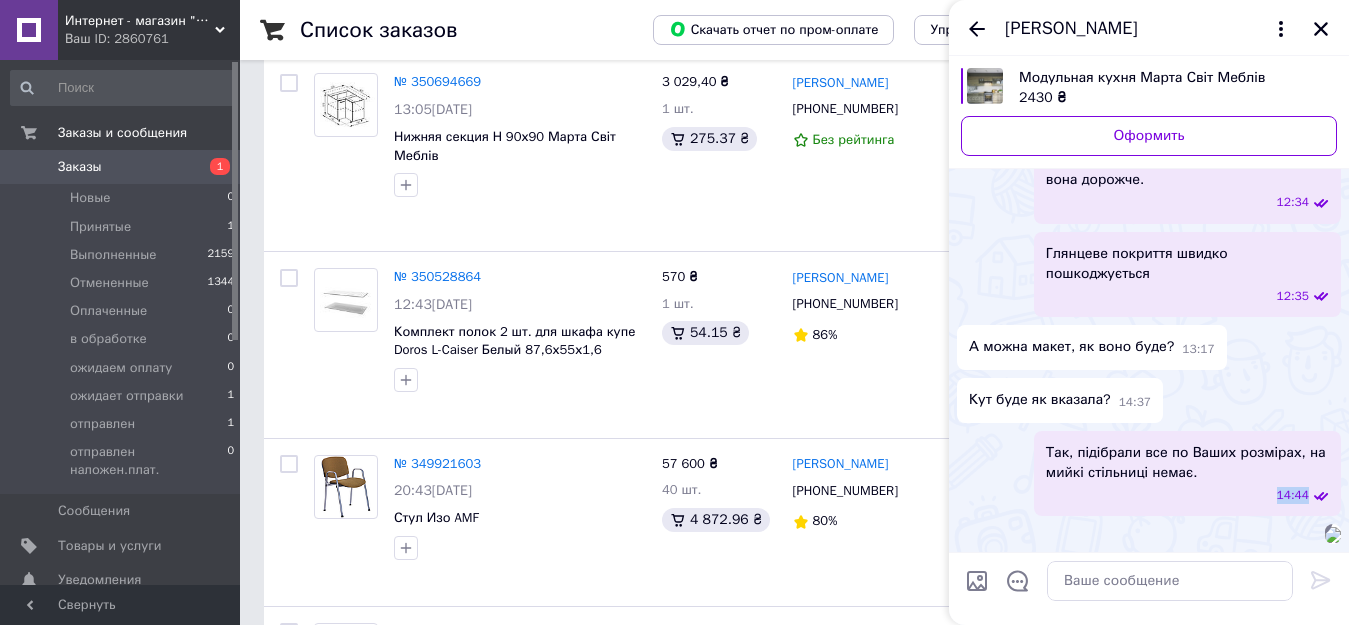 click on "14:44" at bounding box center [1191, 495] 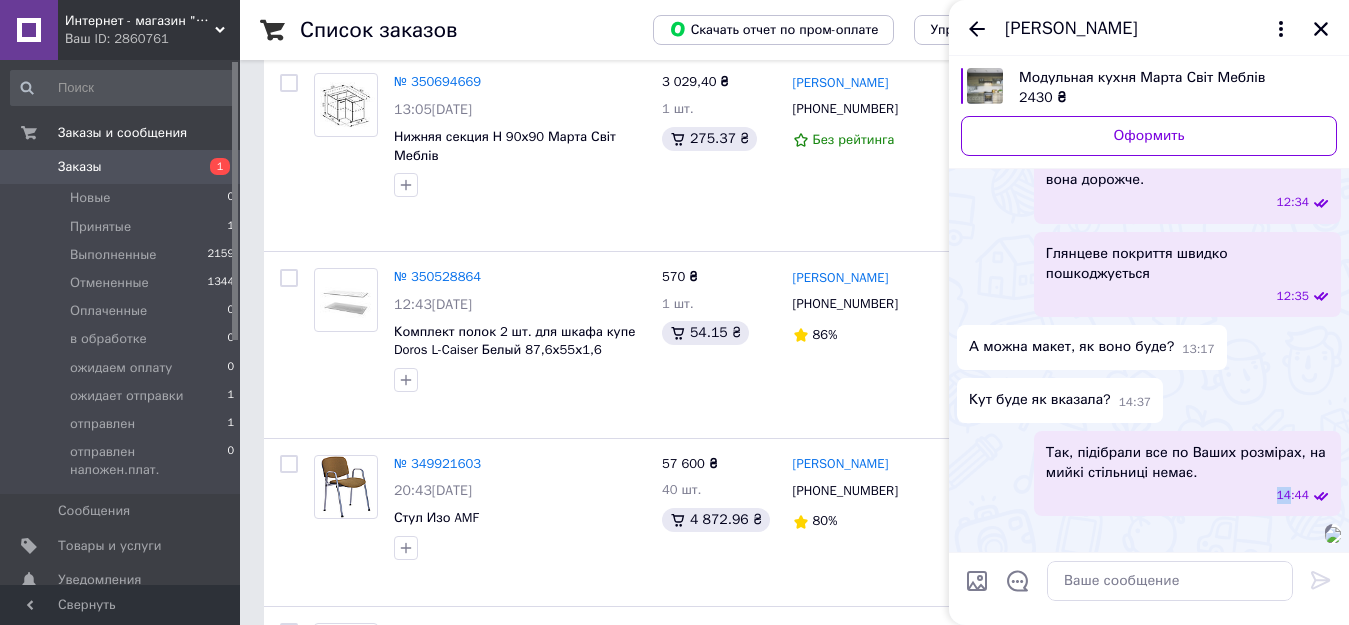 click on "14:44" at bounding box center (1191, 495) 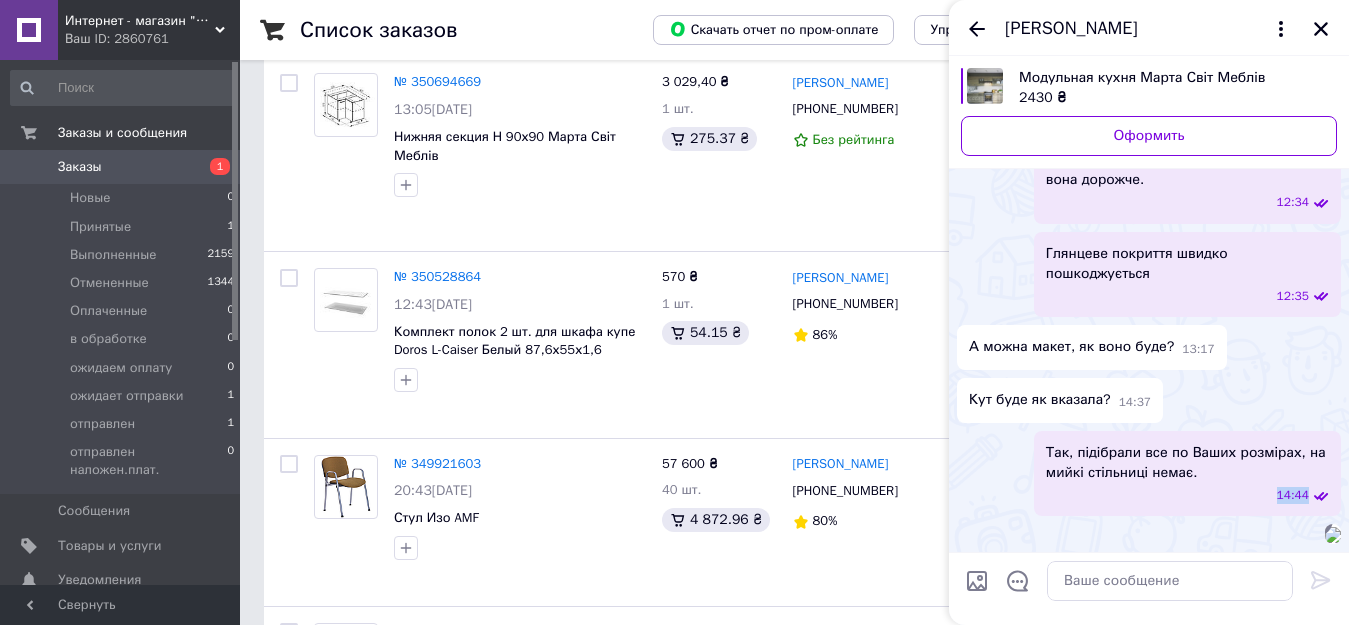 click on "14:44" at bounding box center (1191, 495) 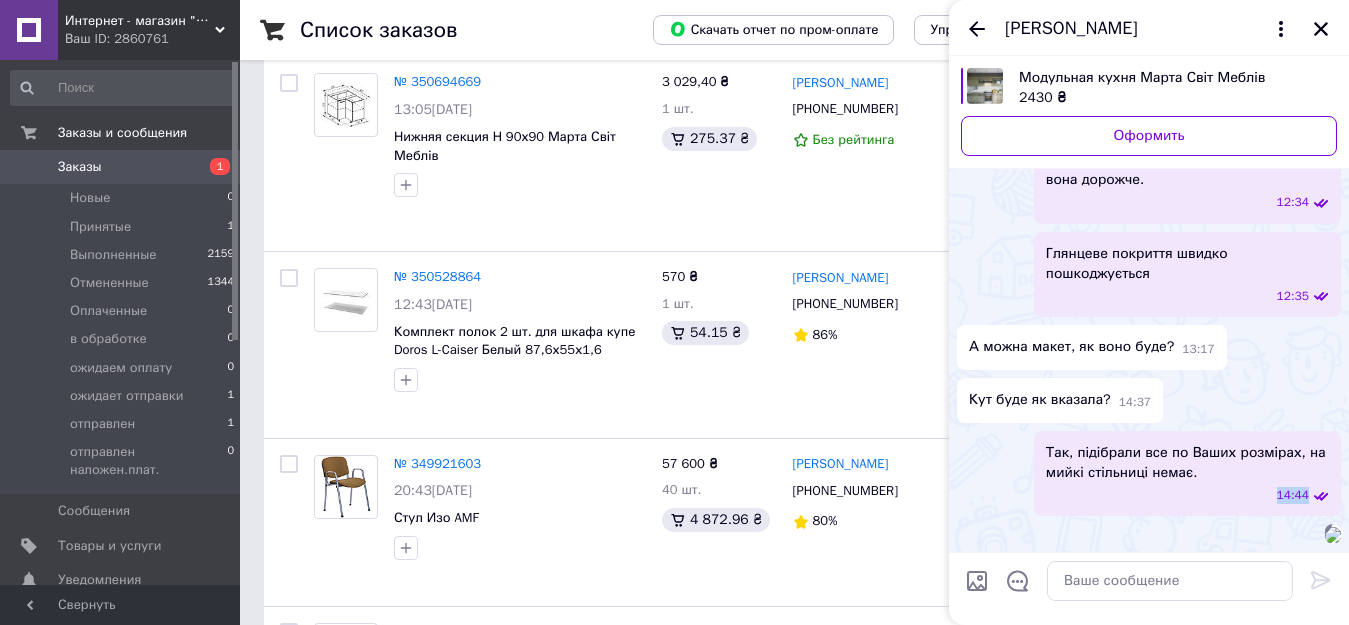 drag, startPoint x: 1062, startPoint y: 389, endPoint x: 1045, endPoint y: 391, distance: 17.117243 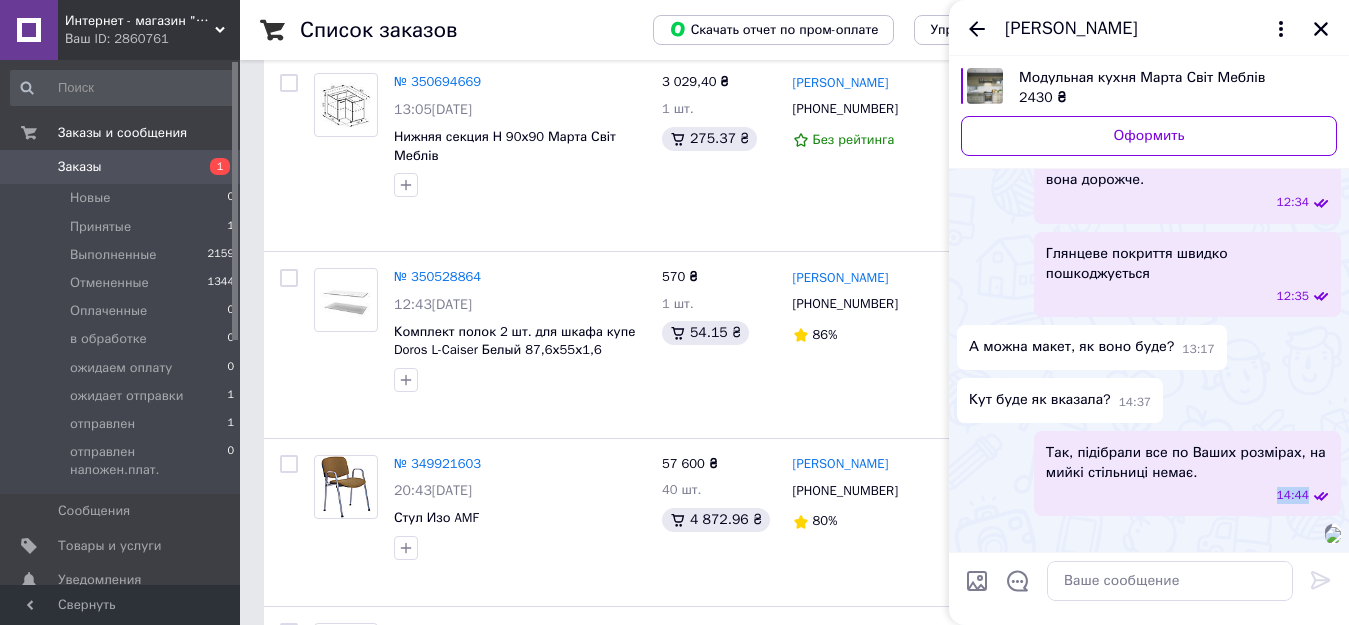 click on "Так, підібрали все по Ваших розмірах, на мийкі стільниці немає. 14:44" at bounding box center (1187, 473) 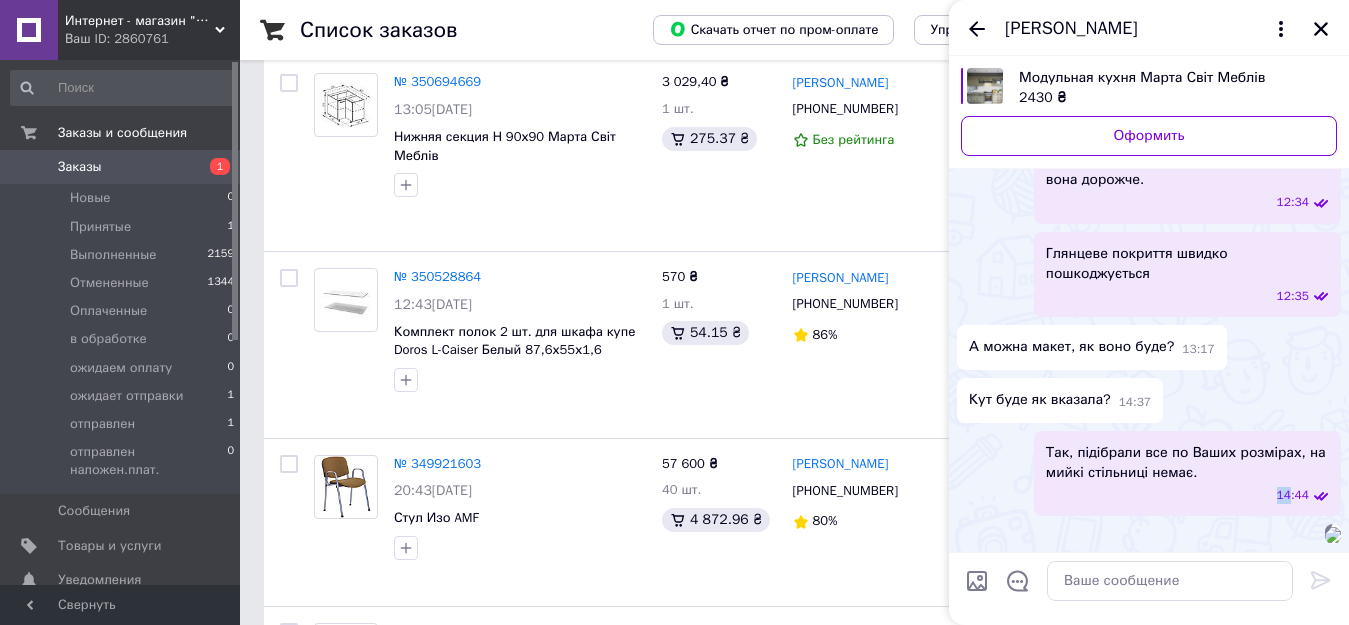click on "Так, підібрали все по Ваших розмірах, на мийкі стільниці немає. 14:44" at bounding box center [1187, 473] 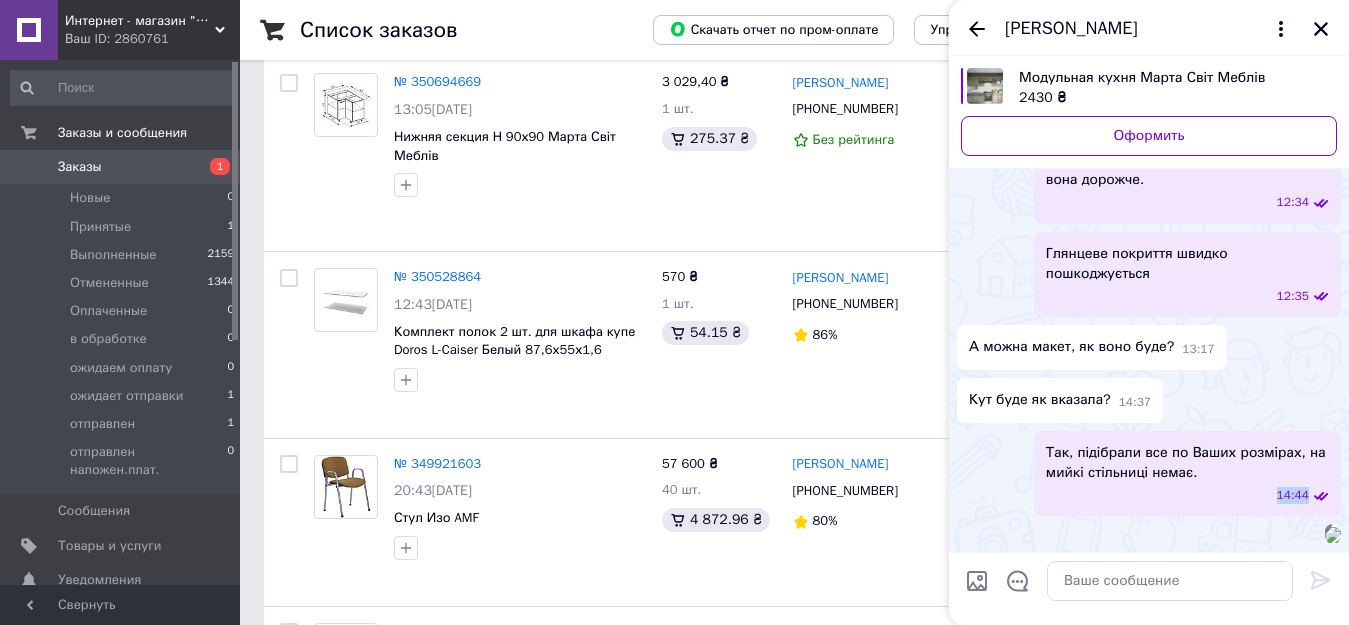 click on "Так, підібрали все по Ваших розмірах, на мийкі стільниці немає. 14:44" at bounding box center (1187, 473) 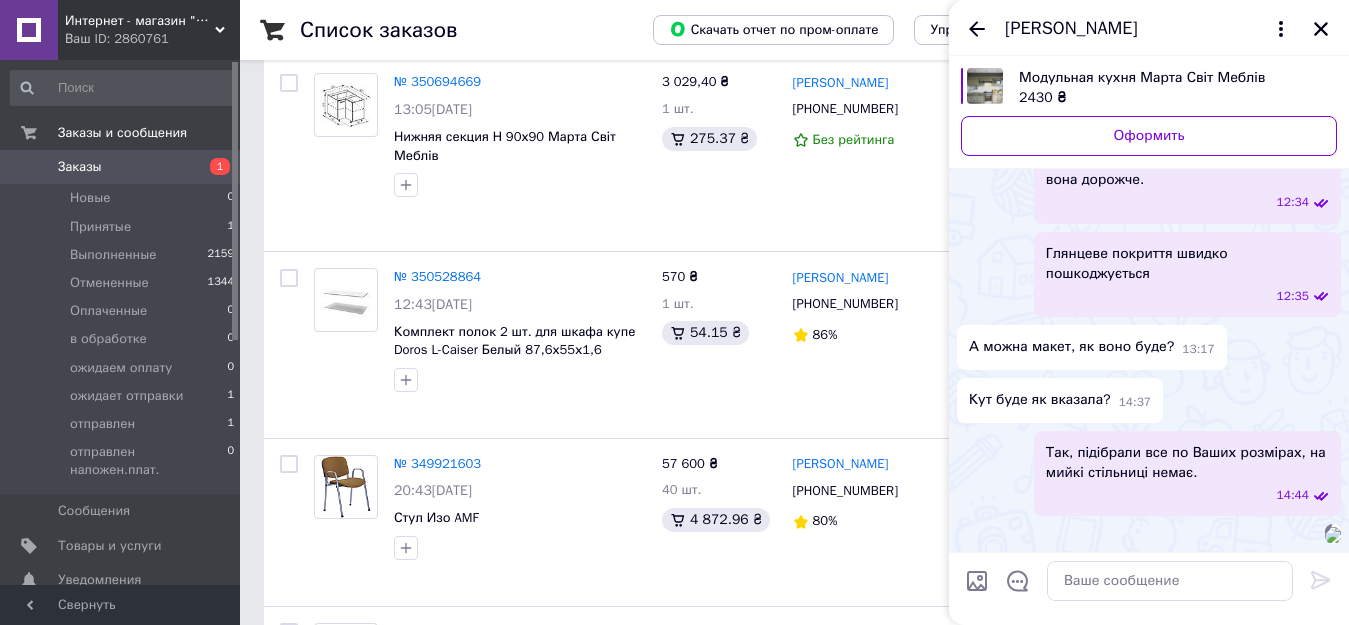 click on "Так, підібрали все по Ваших розмірах, на мийкі стільниці немає. 14:44" at bounding box center (1149, 473) 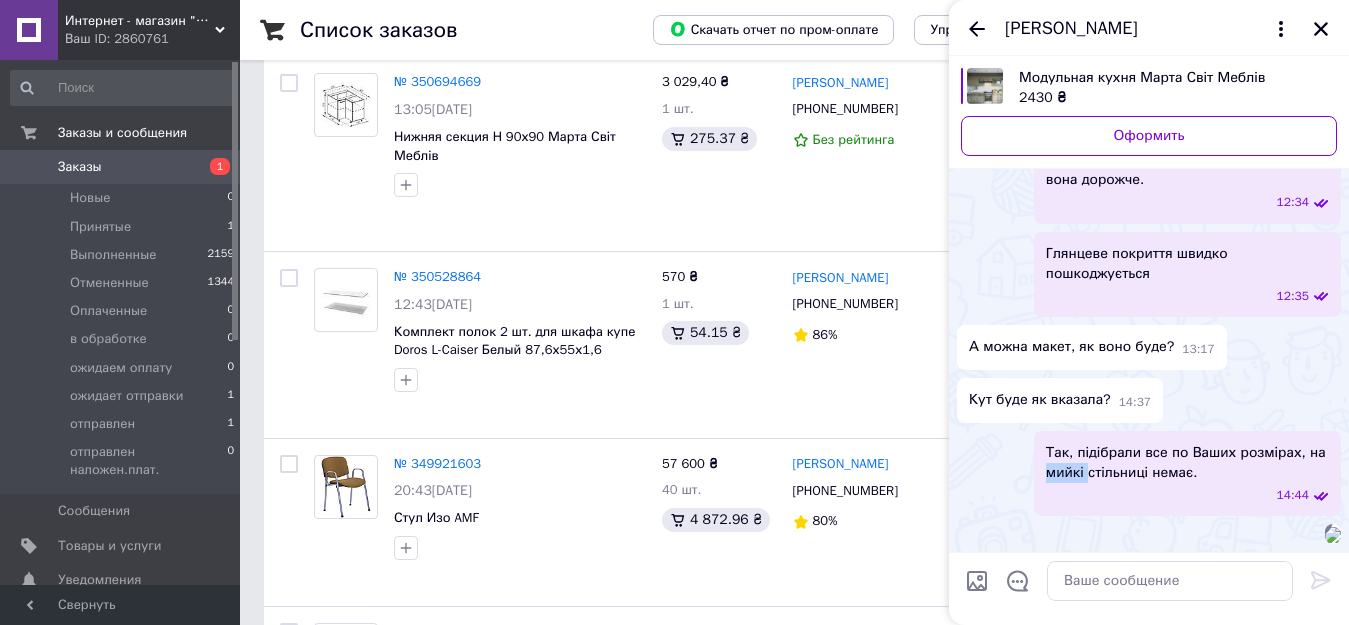 click on "Так, підібрали все по Ваших розмірах, на мийкі стільниці немає. 14:44" at bounding box center [1149, 473] 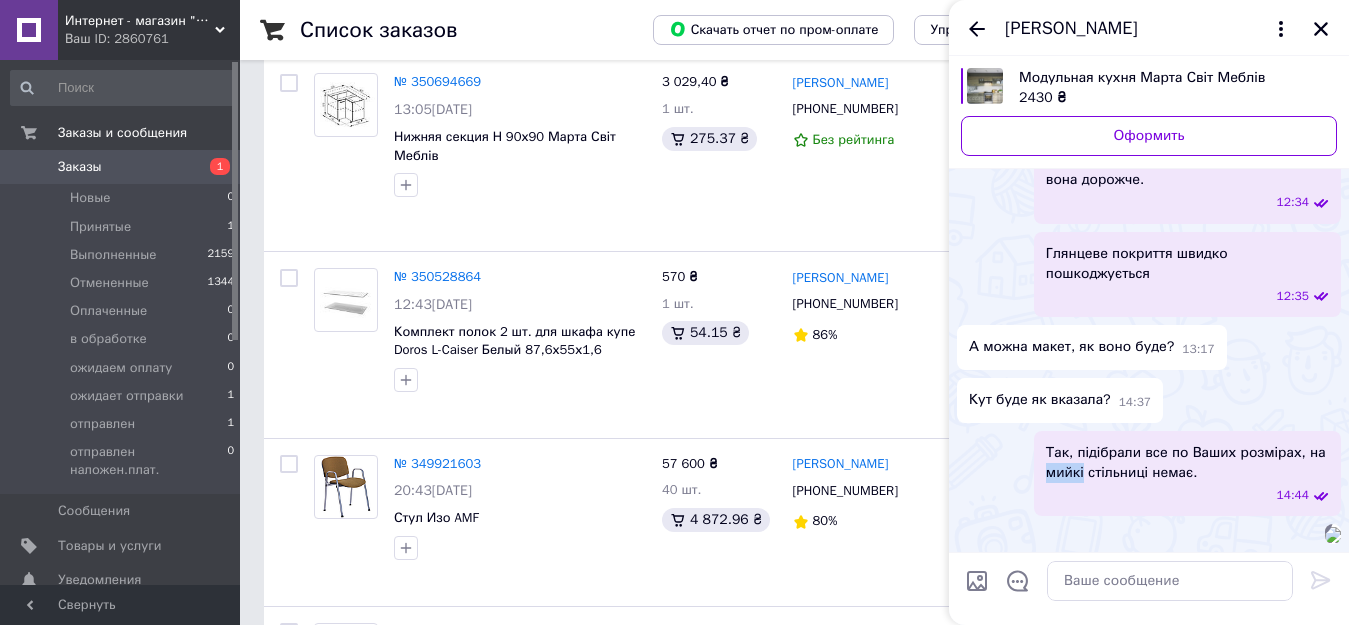 click on "Так, підібрали все по Ваших розмірах, на мийкі стільниці немає. 14:44" at bounding box center [1149, 473] 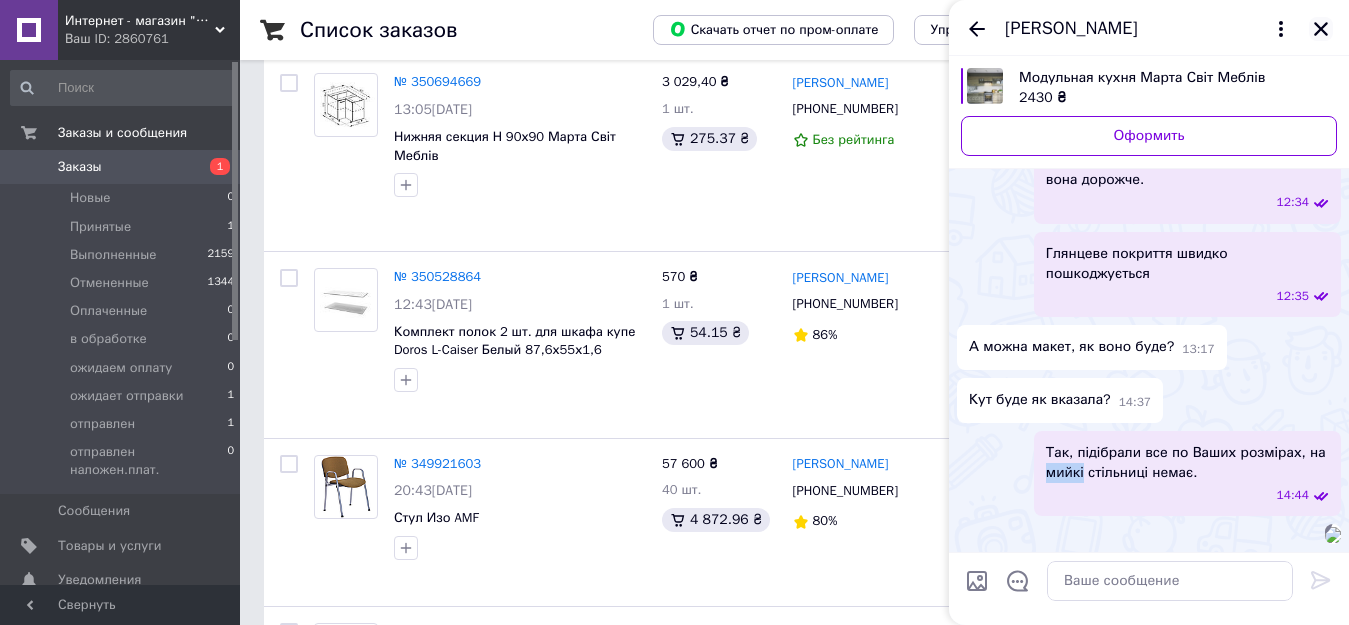 click 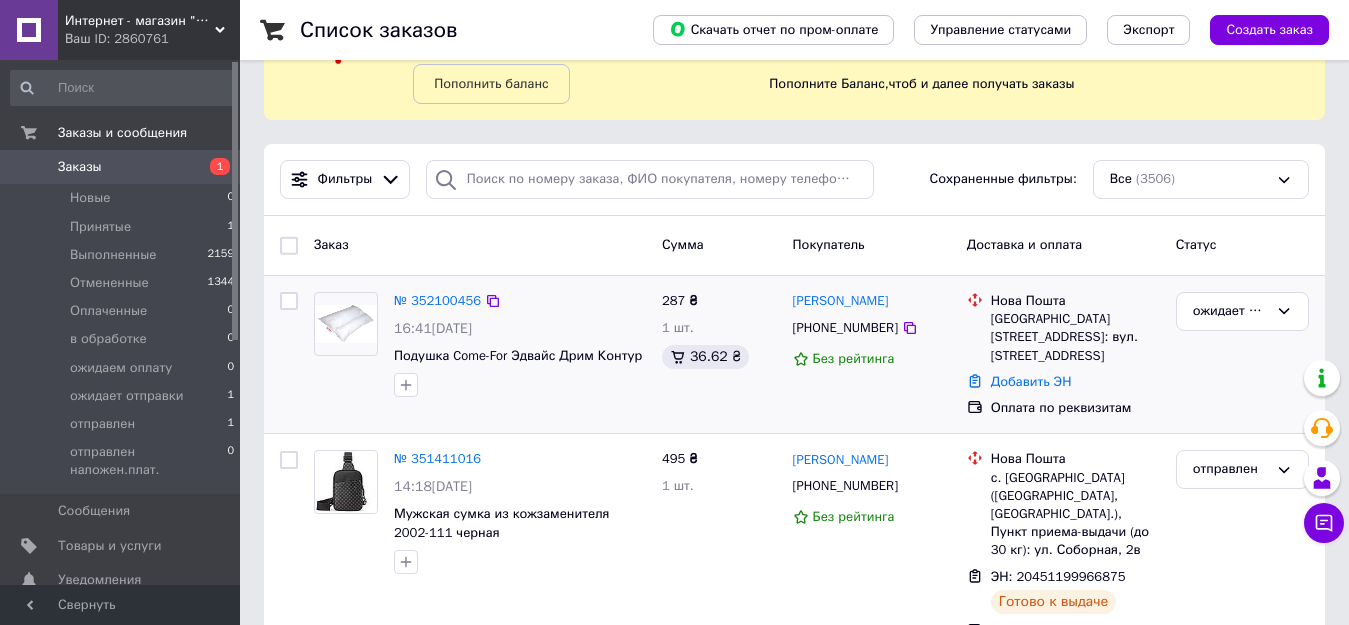scroll, scrollTop: 0, scrollLeft: 0, axis: both 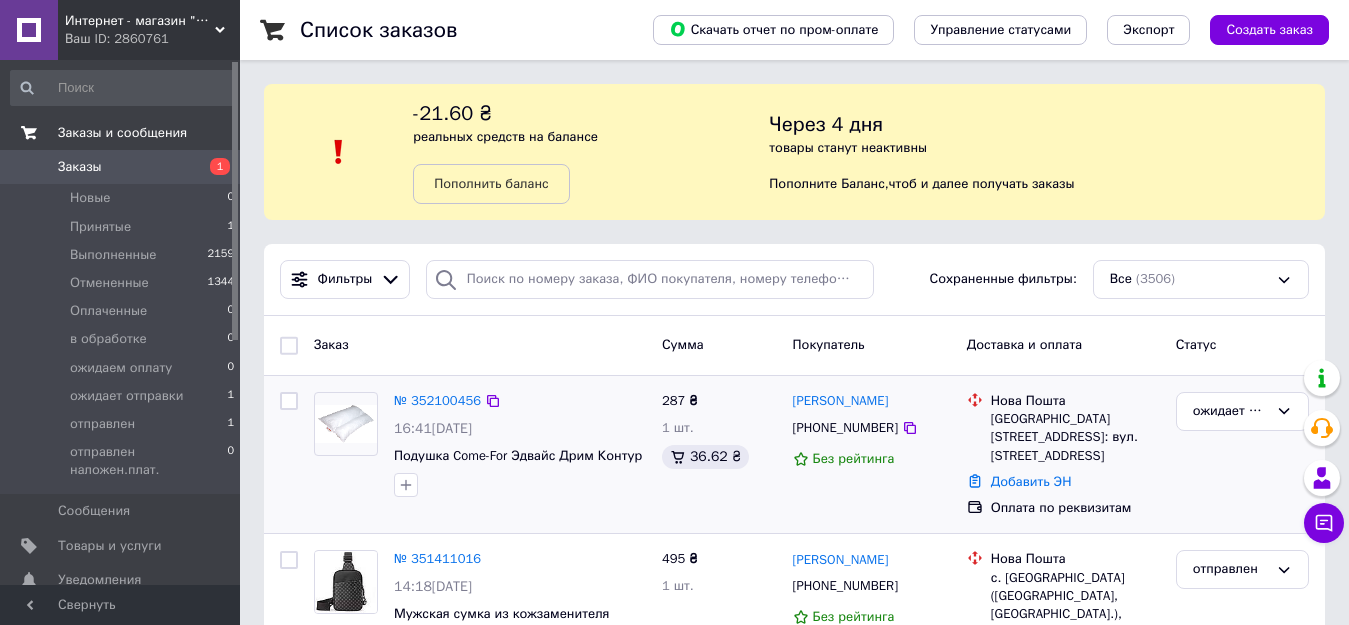 click on "Заказы и сообщения" at bounding box center (122, 133) 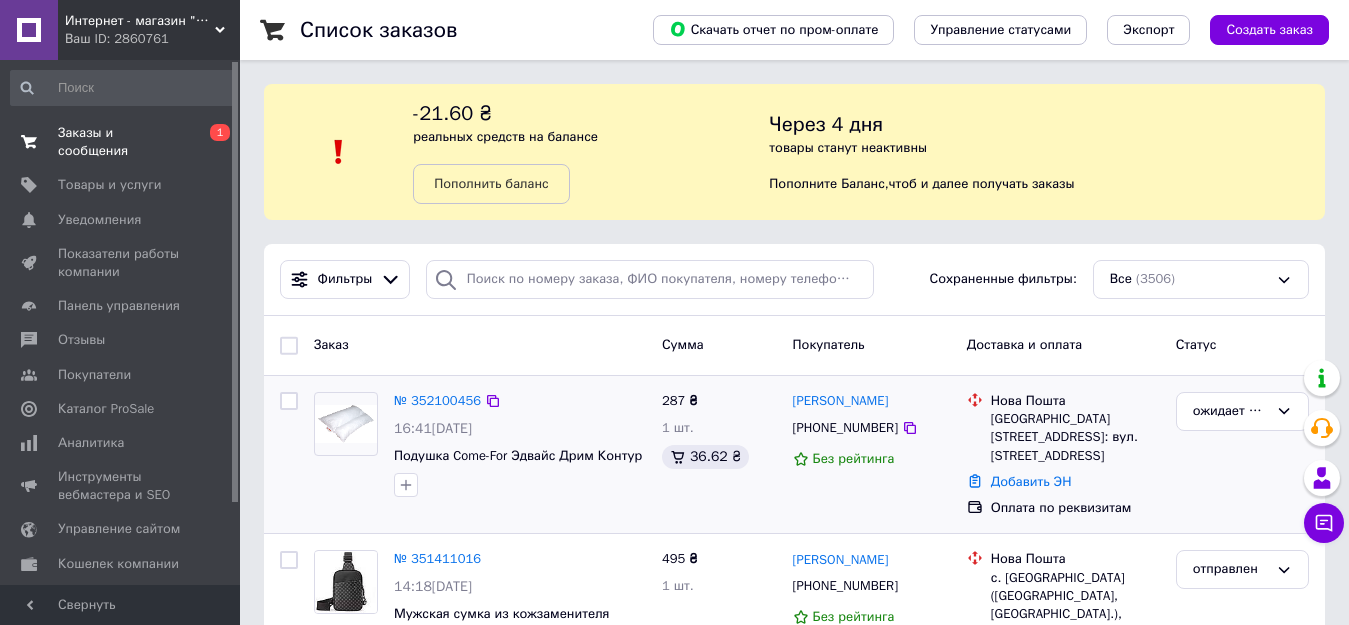 click on "Заказы и сообщения" at bounding box center [121, 142] 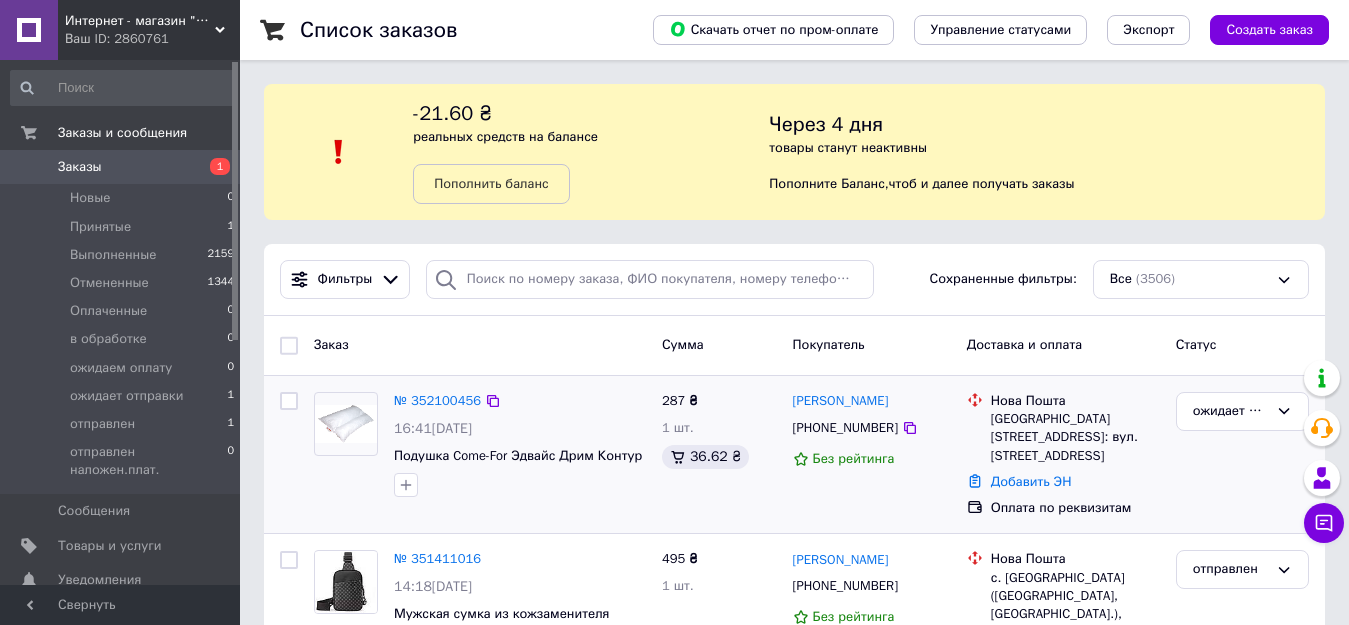 click on "Заказы" at bounding box center (80, 167) 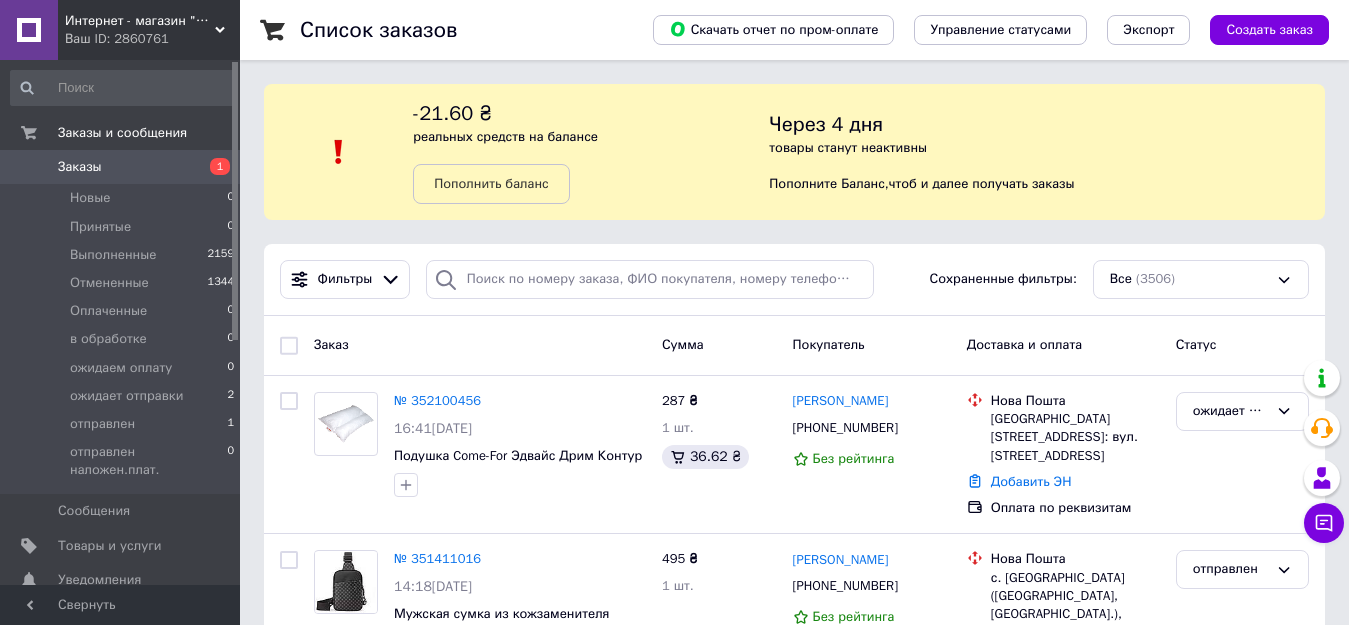 scroll, scrollTop: 100, scrollLeft: 0, axis: vertical 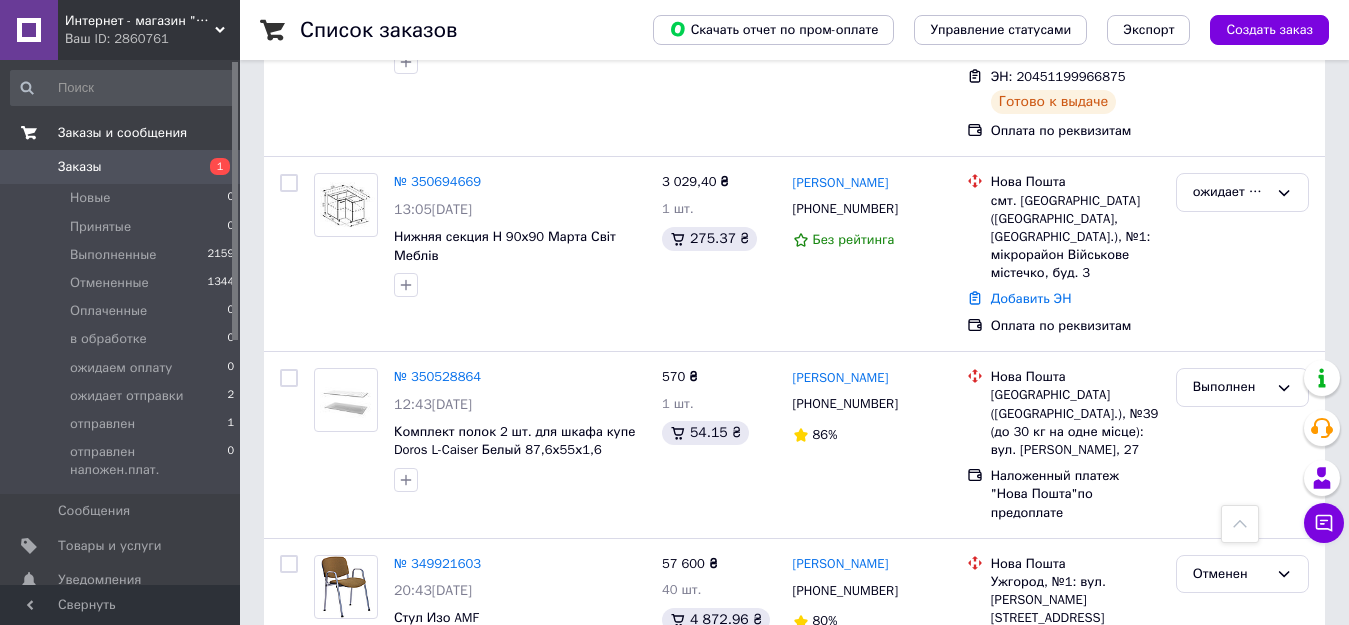 click on "Заказы и сообщения" at bounding box center (122, 133) 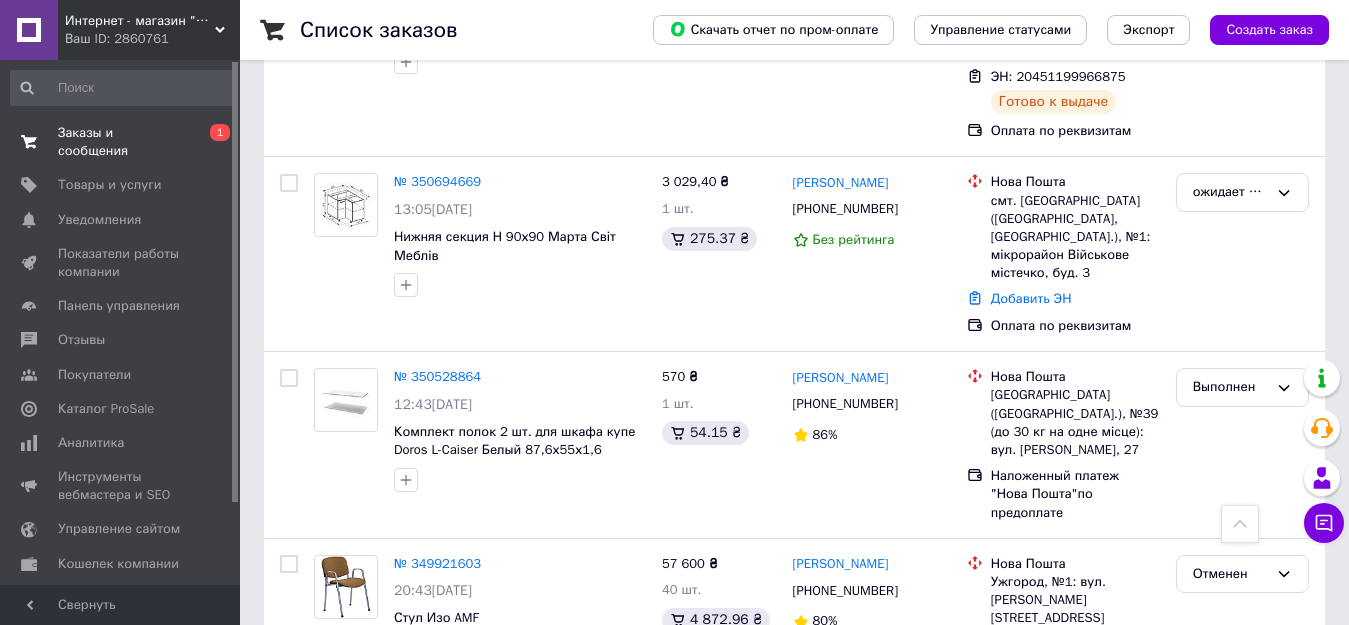 click on "Заказы и сообщения" at bounding box center (121, 142) 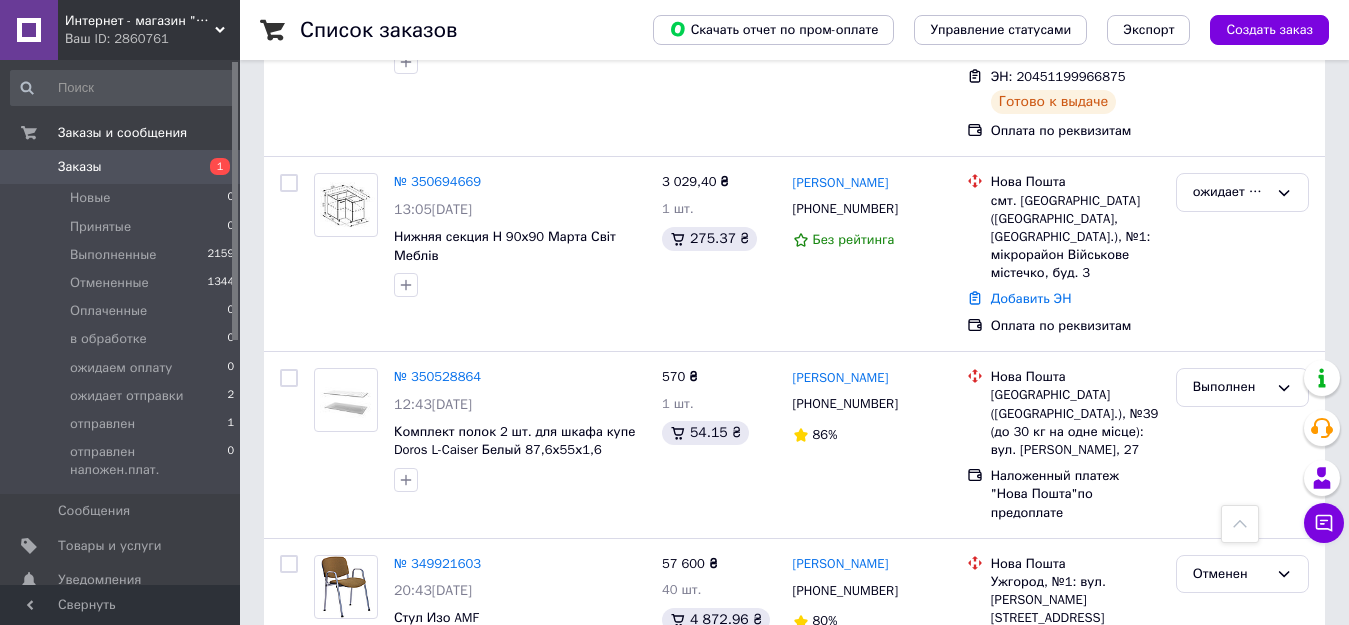 click on "Заказы" at bounding box center (80, 167) 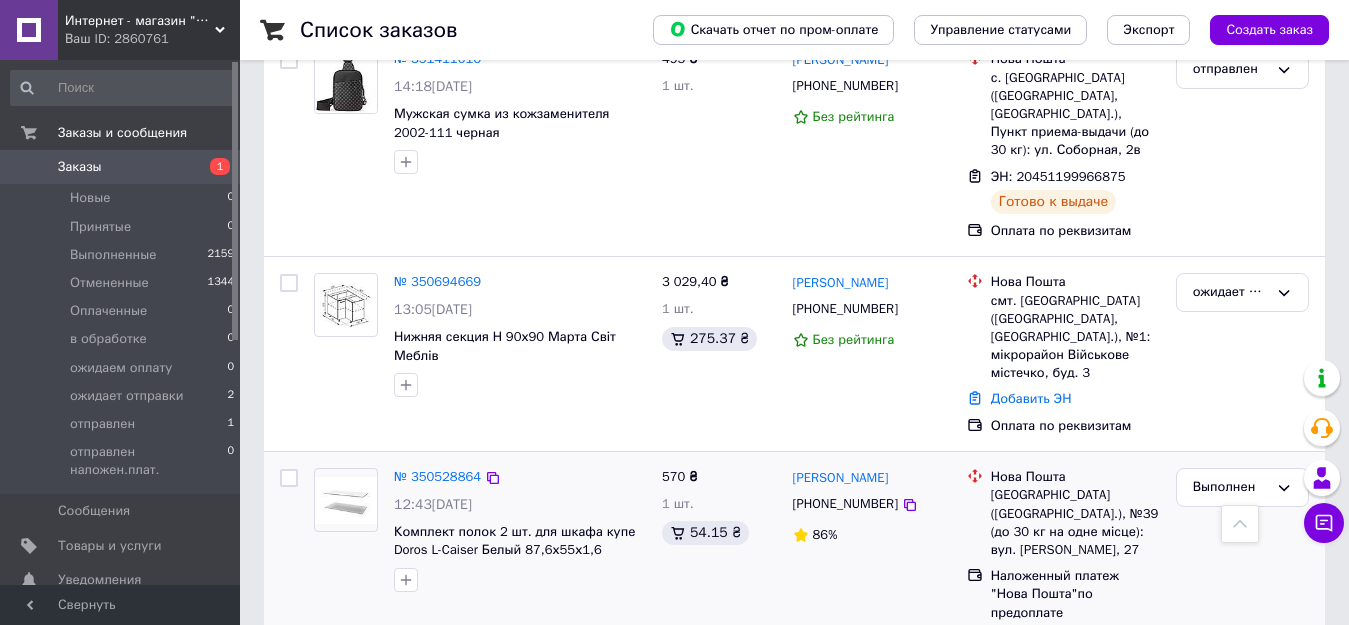scroll, scrollTop: 0, scrollLeft: 0, axis: both 